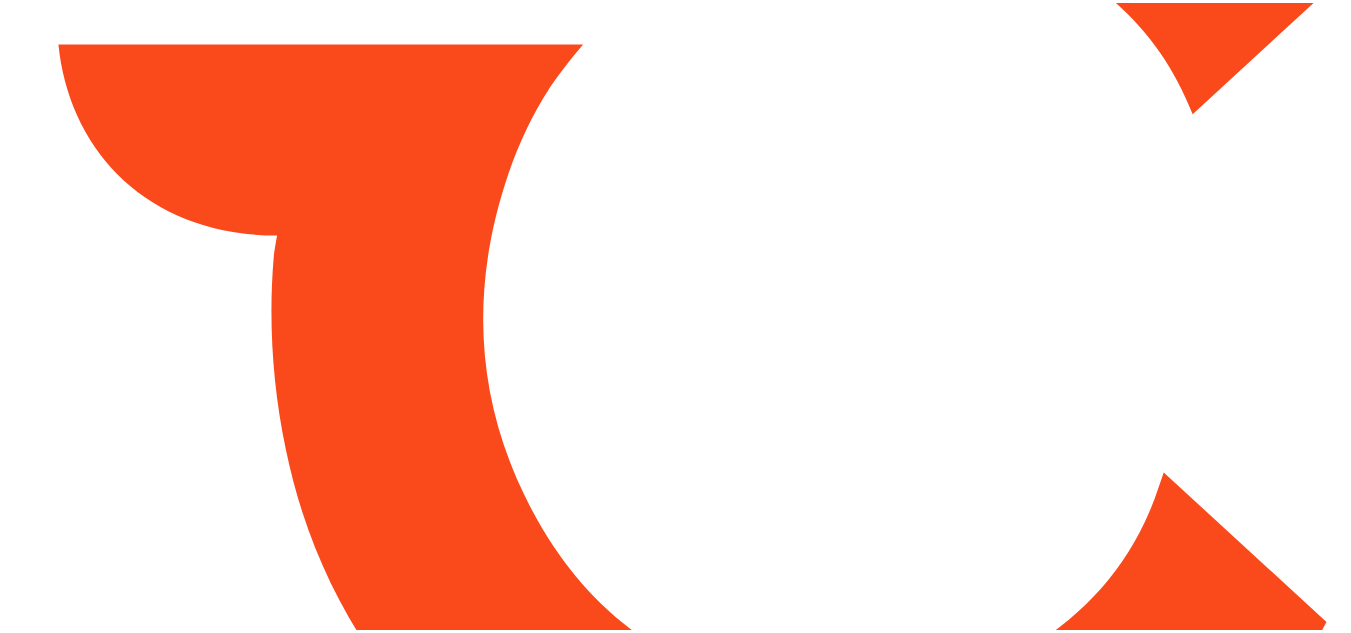 scroll, scrollTop: 0, scrollLeft: 0, axis: both 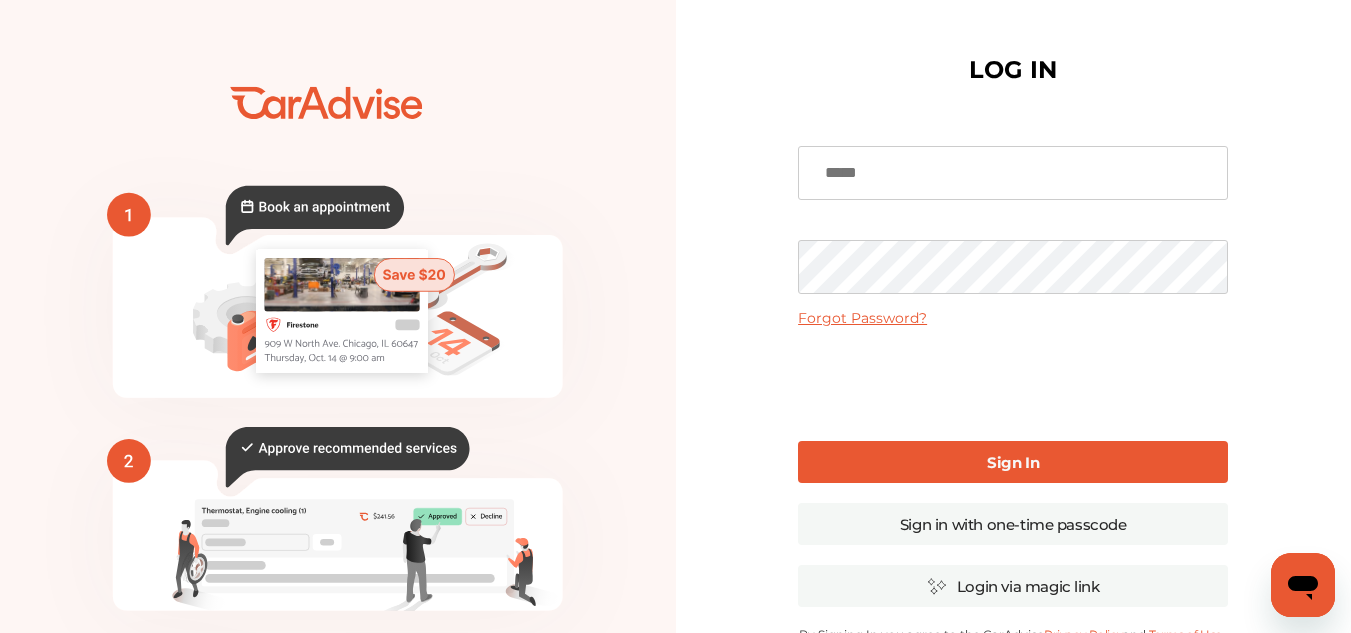 click at bounding box center [1013, 173] 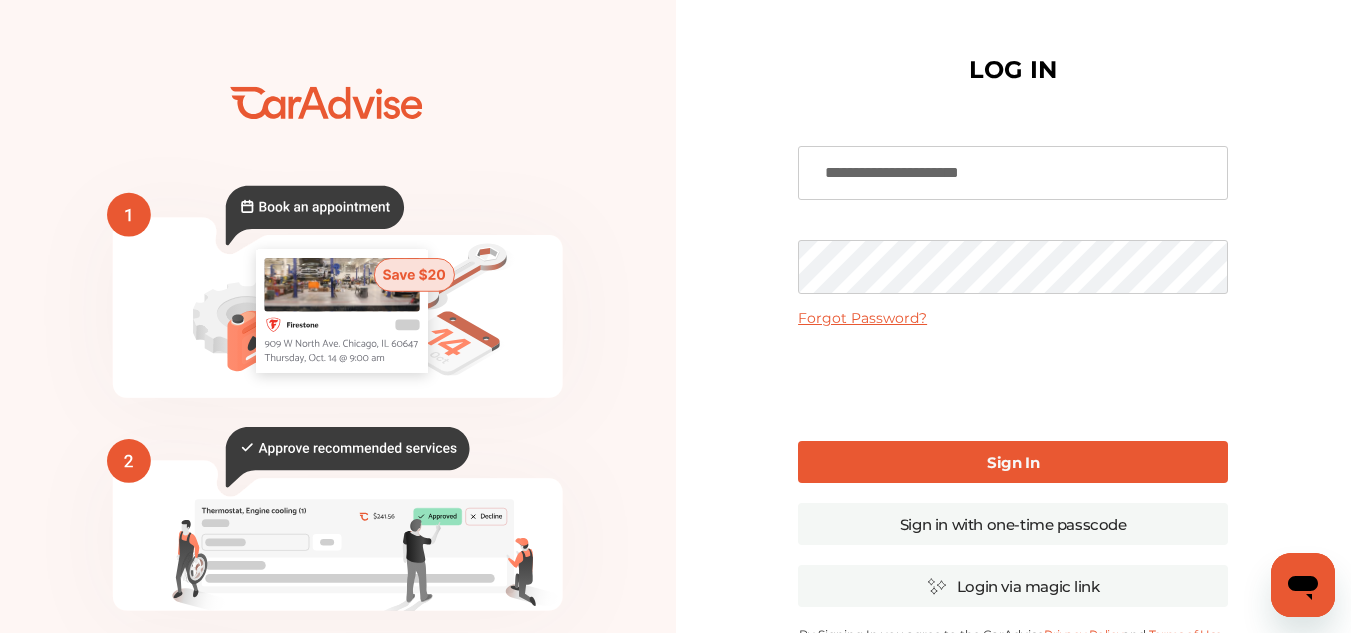 type on "**********" 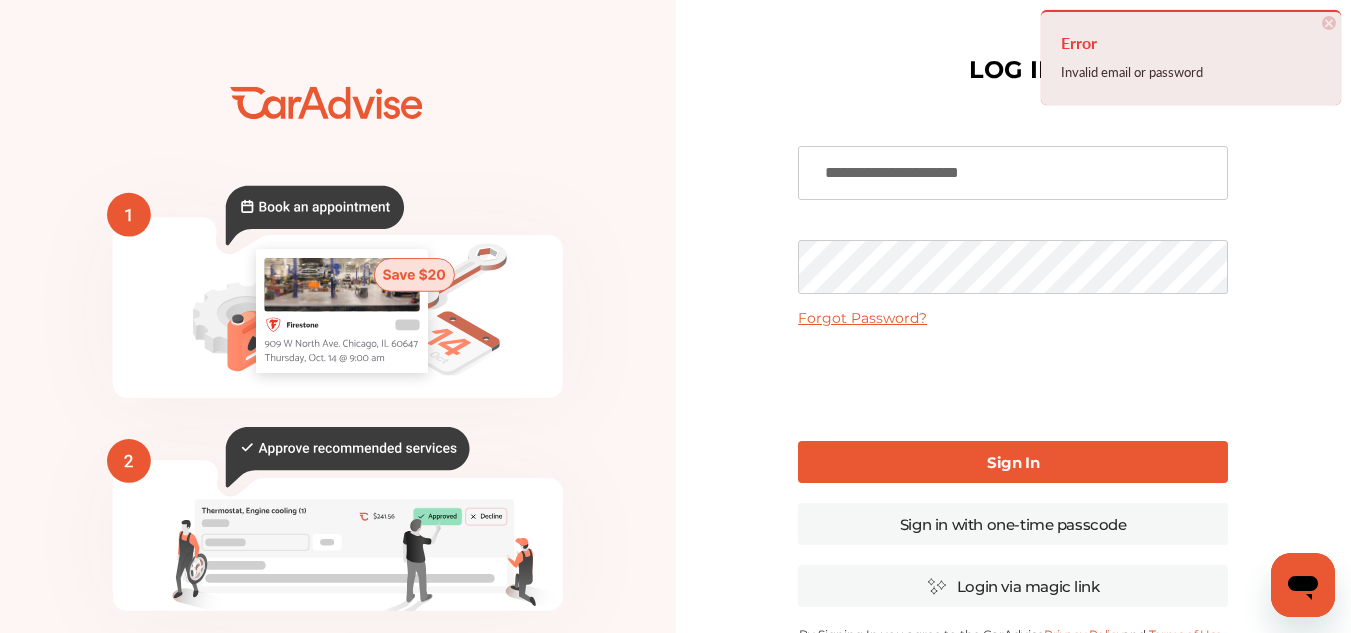 scroll, scrollTop: 341, scrollLeft: 0, axis: vertical 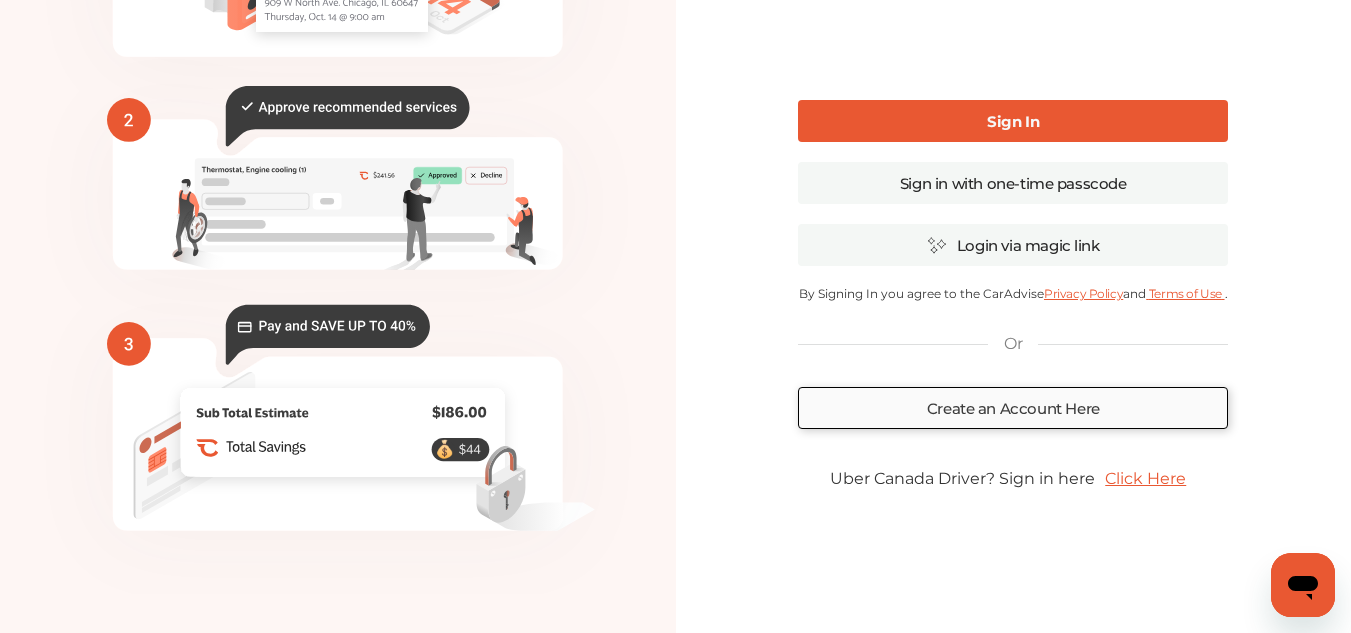 click on "Create an Account Here" at bounding box center [1013, 408] 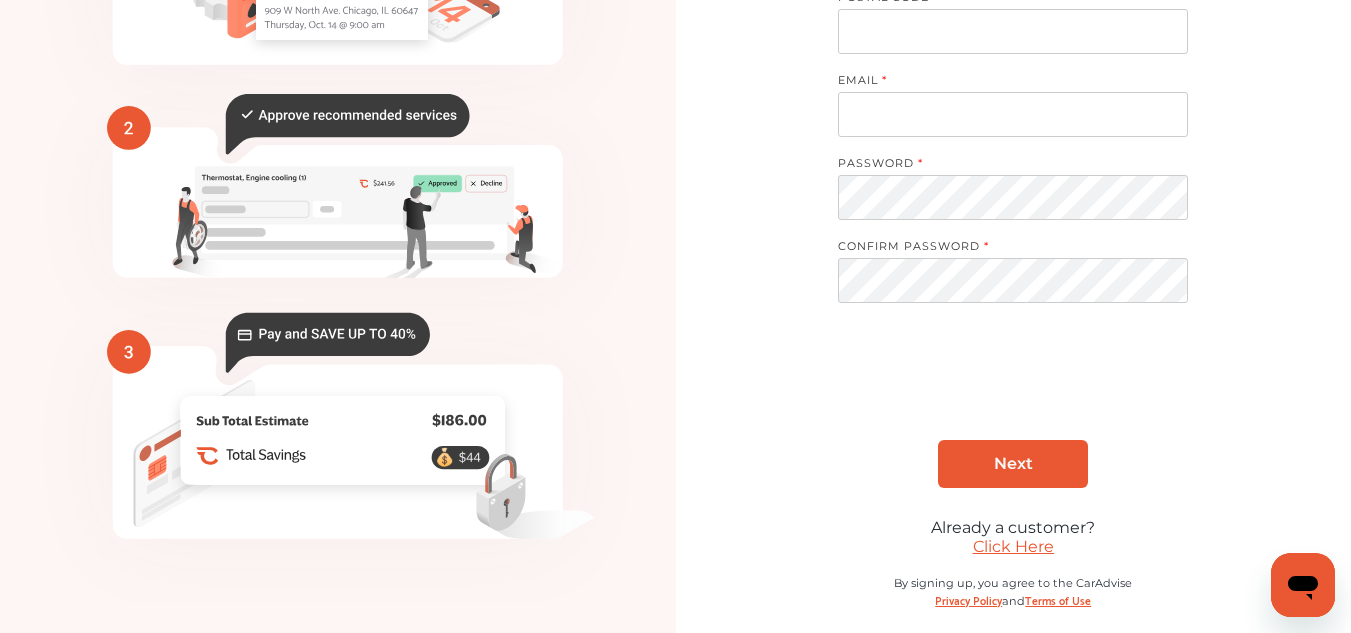 scroll, scrollTop: 248, scrollLeft: 0, axis: vertical 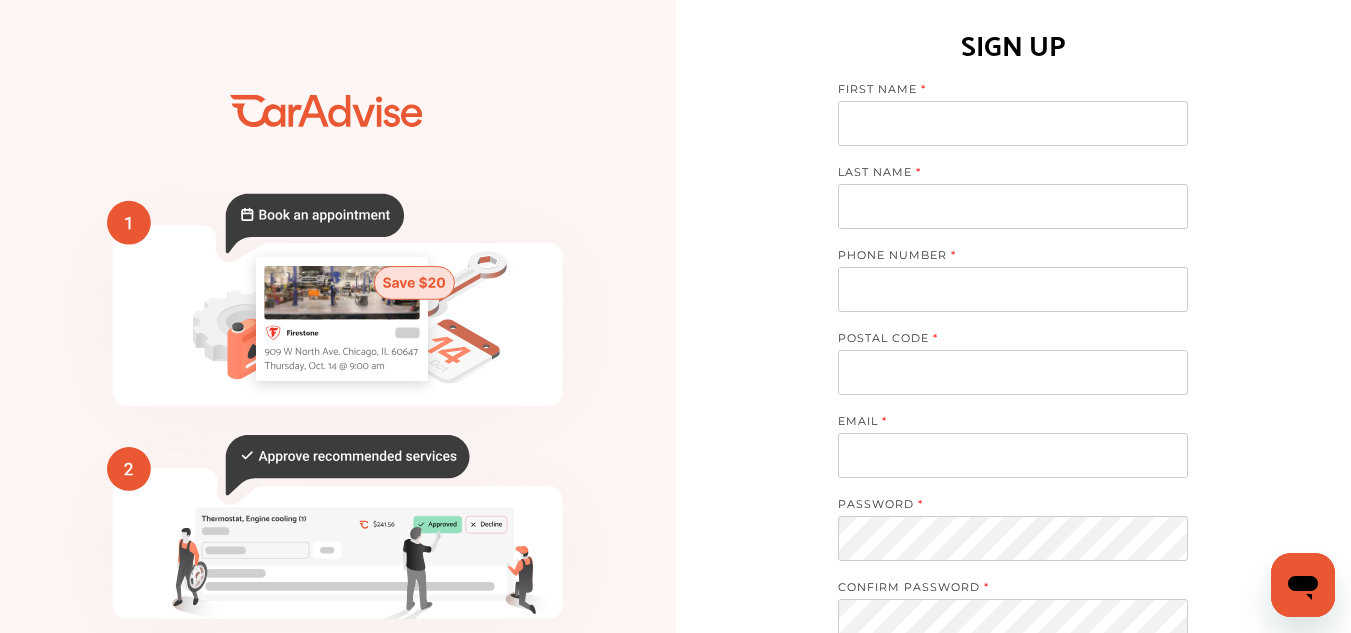 click at bounding box center [1013, 123] 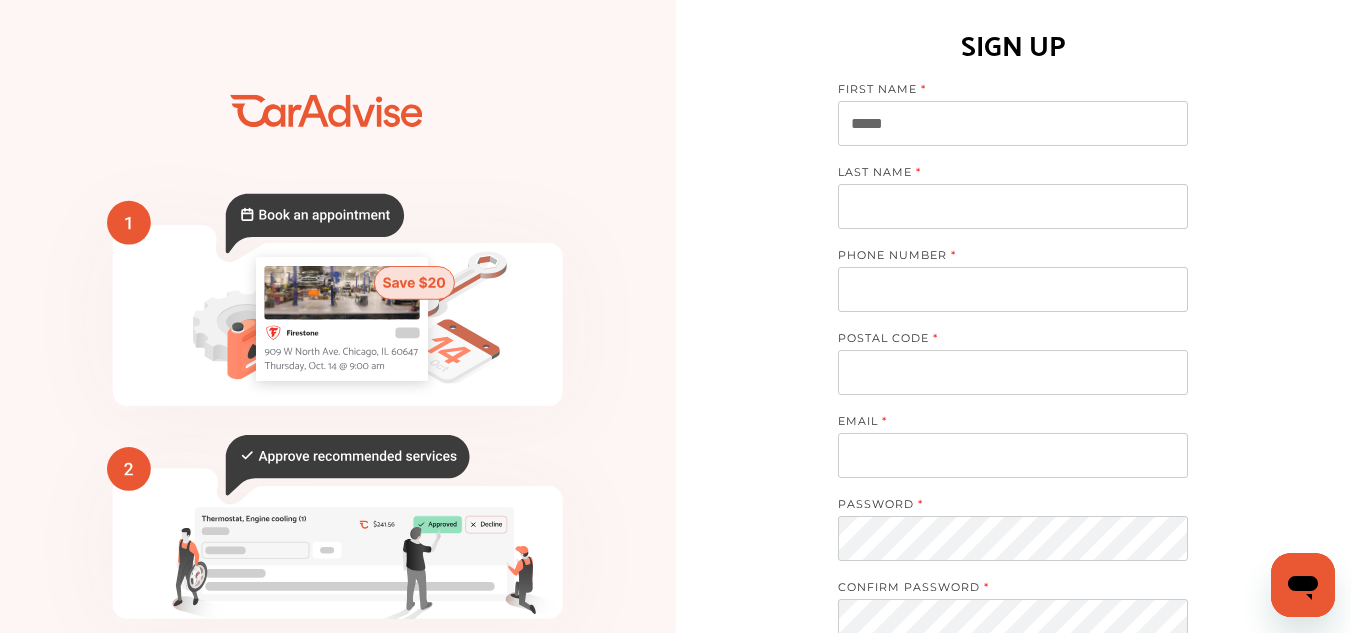 type on "*****" 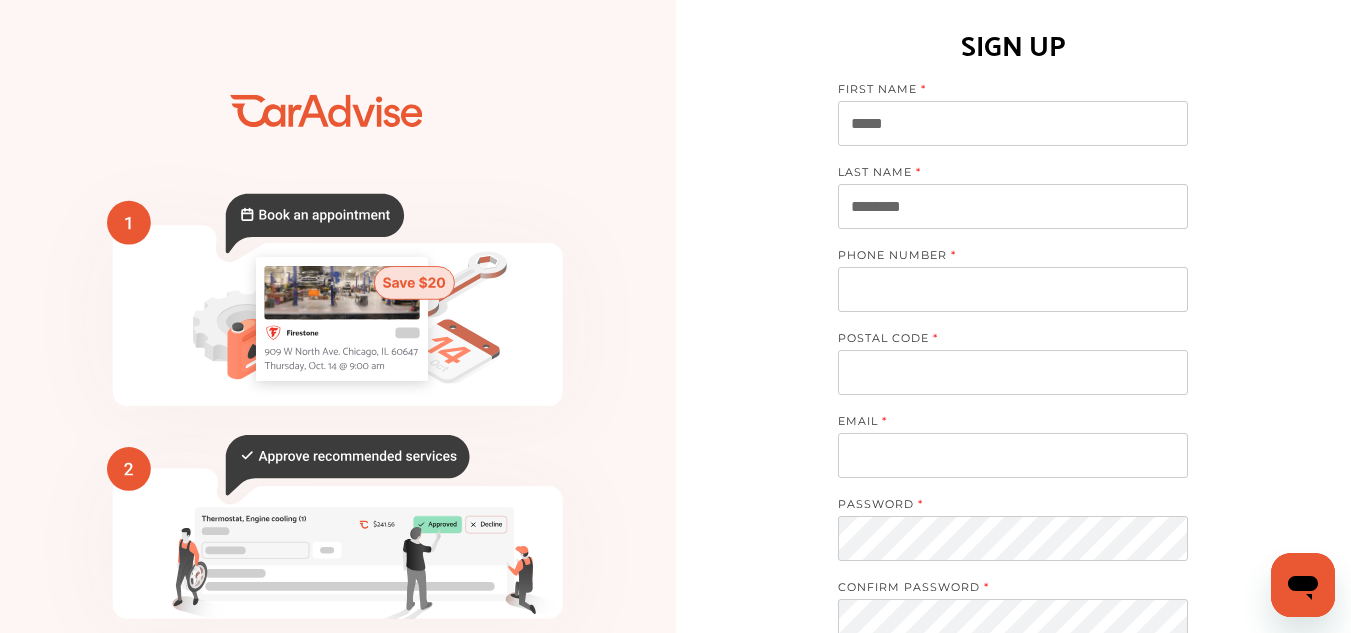 type on "********" 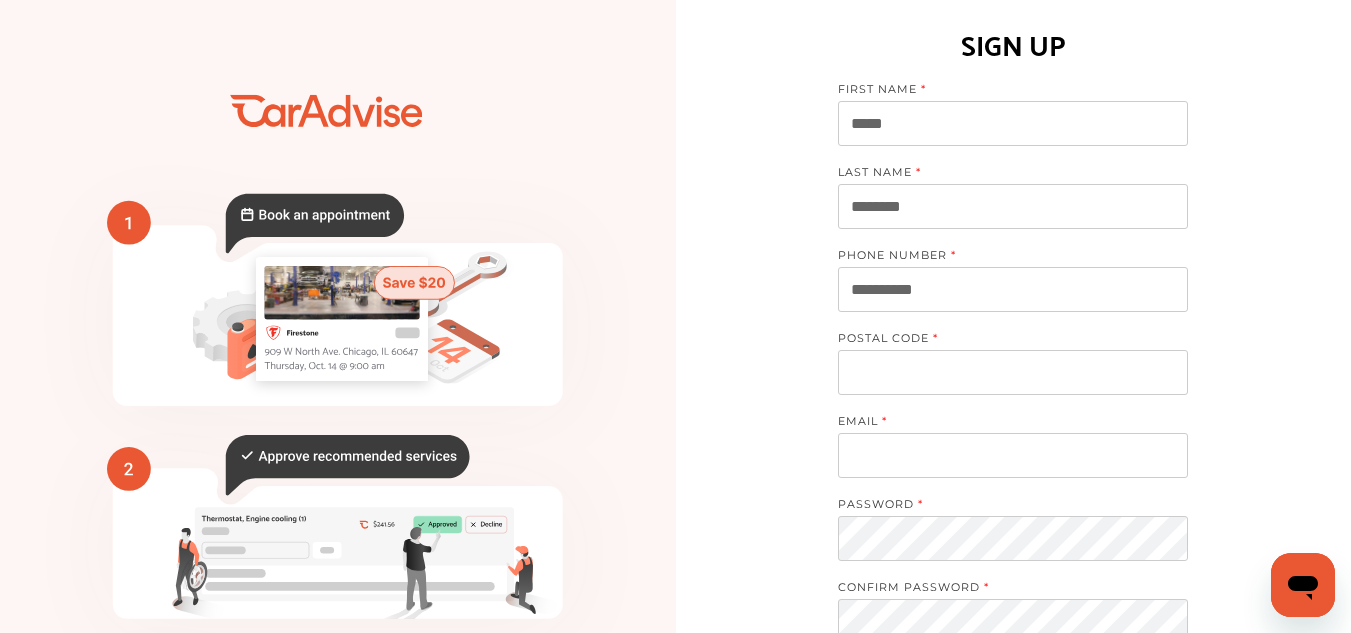 type on "**********" 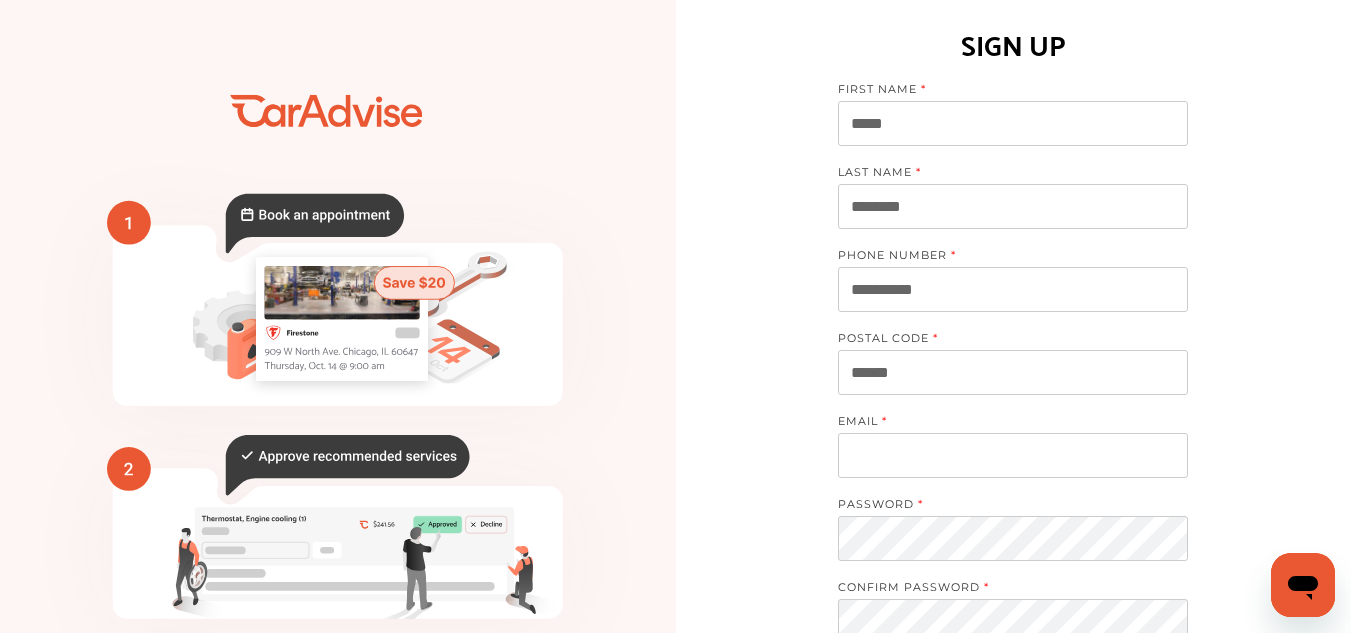 type on "******" 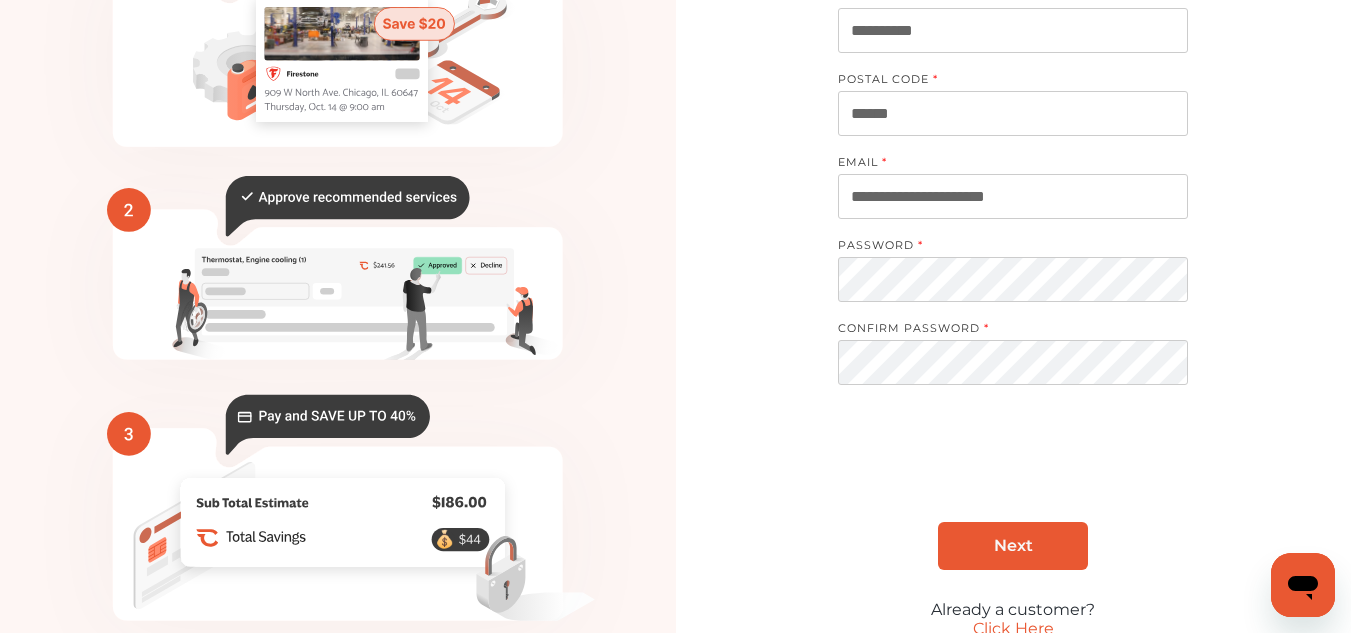 scroll, scrollTop: 280, scrollLeft: 0, axis: vertical 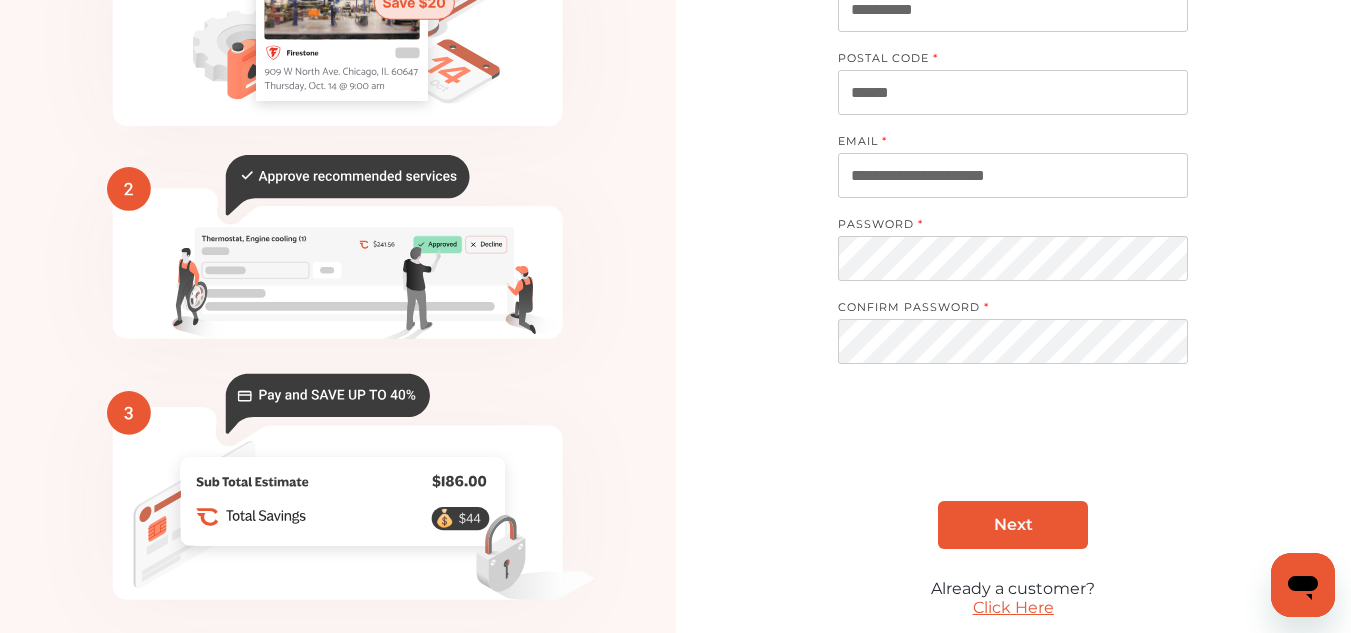 click on "Next" at bounding box center [1013, 525] 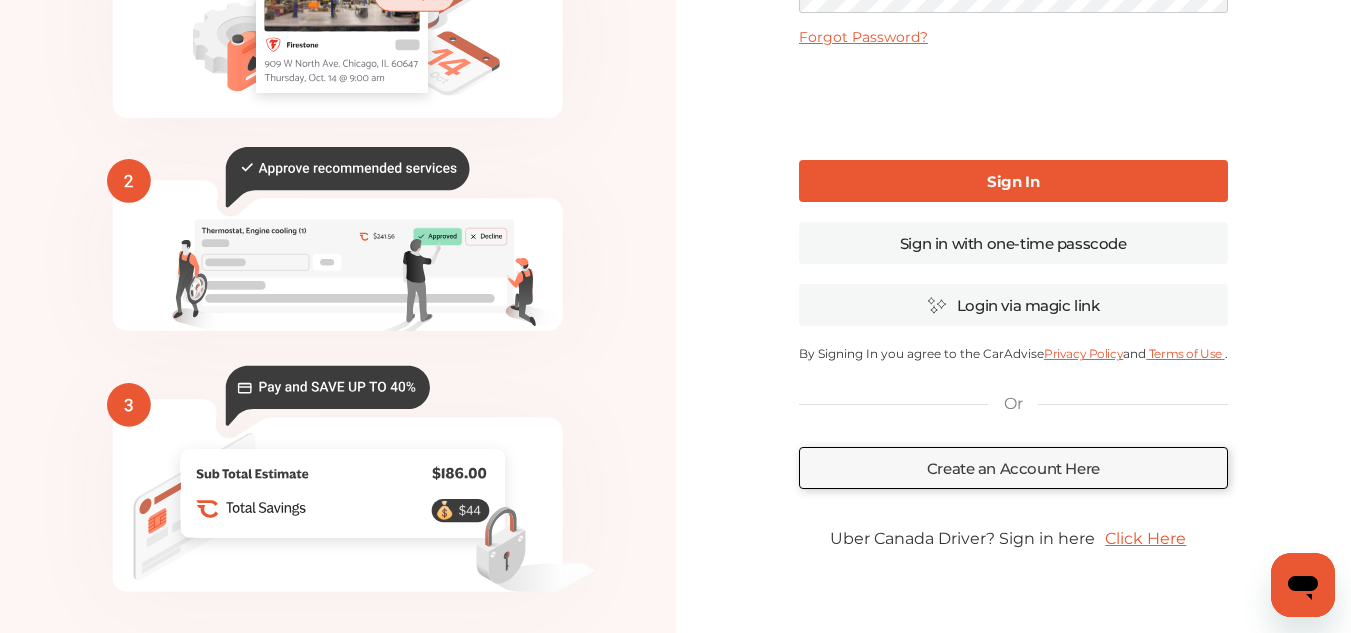 scroll, scrollTop: 279, scrollLeft: 0, axis: vertical 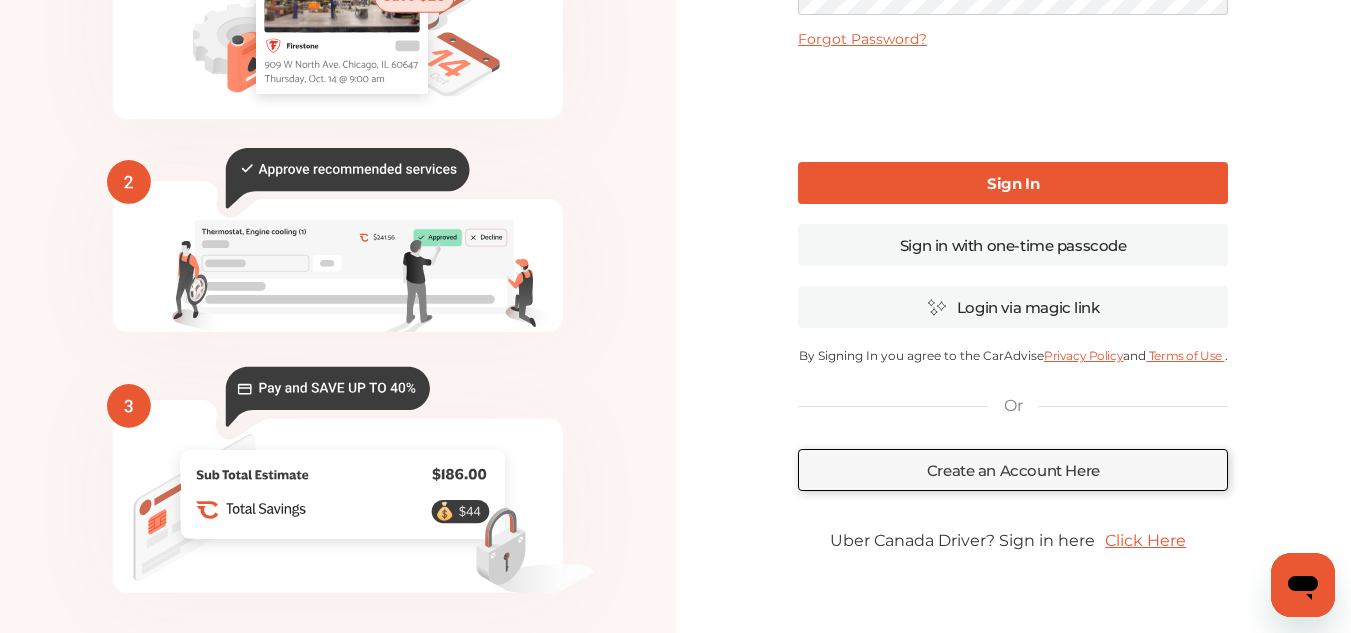 type on "**********" 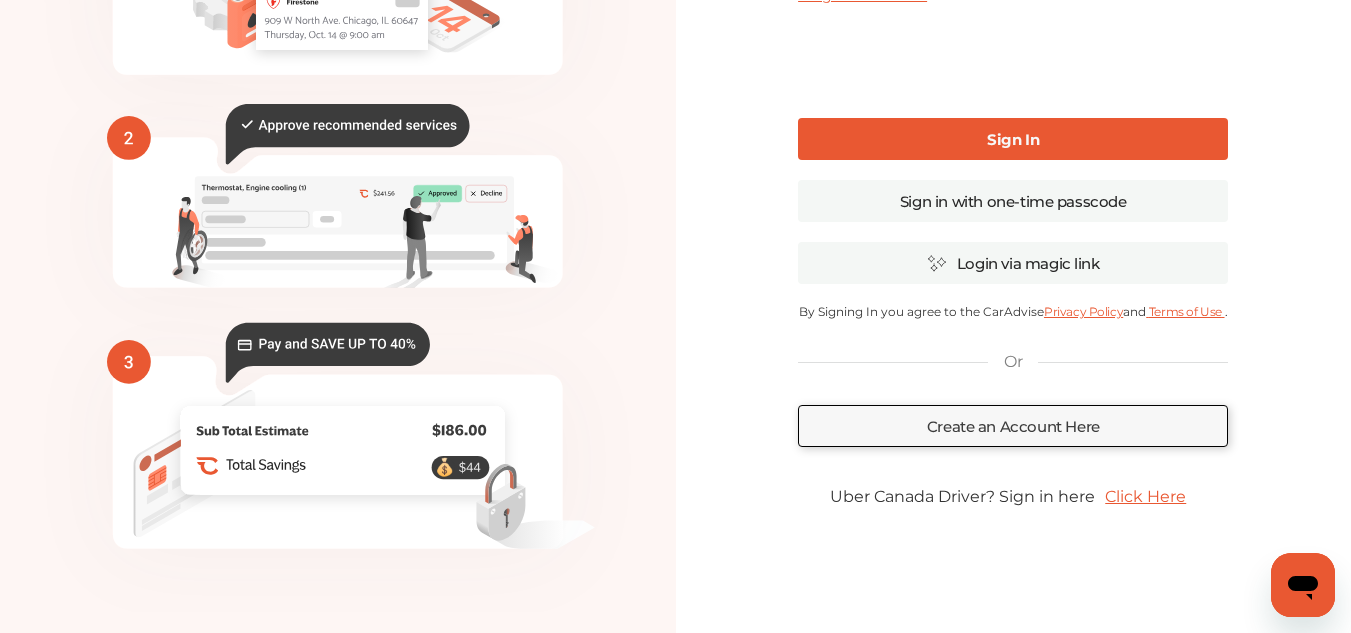 scroll, scrollTop: 341, scrollLeft: 0, axis: vertical 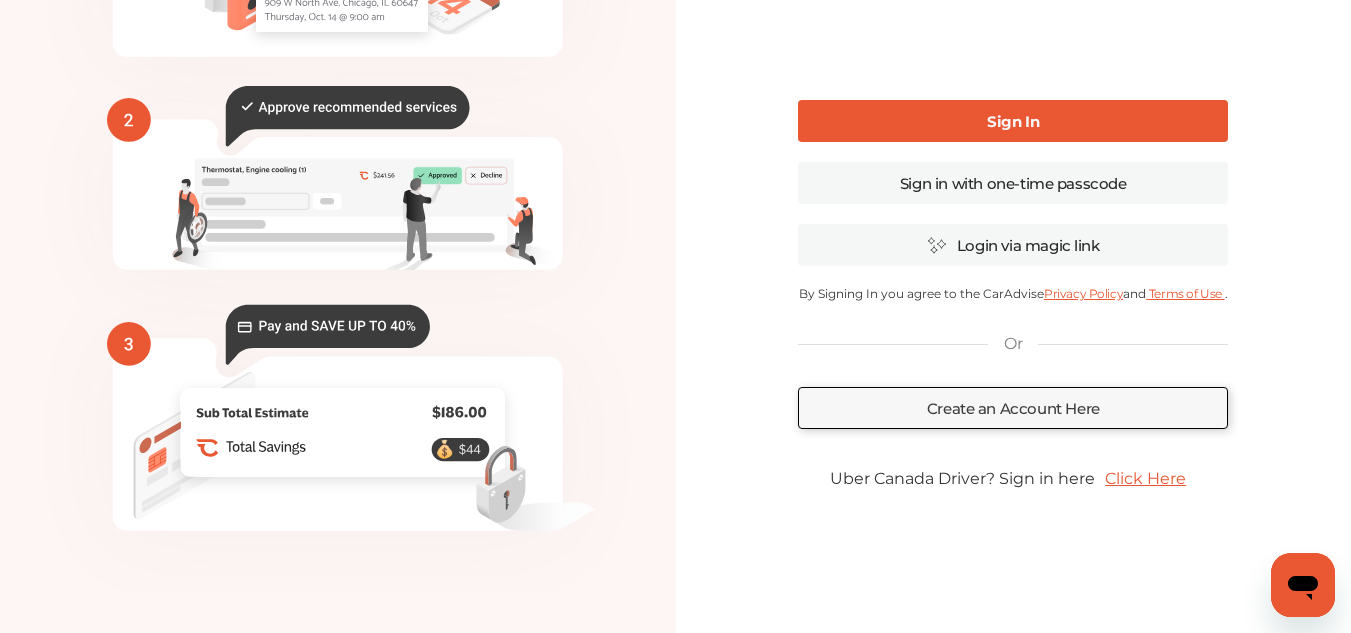 click on "Click Here" at bounding box center [1145, 478] 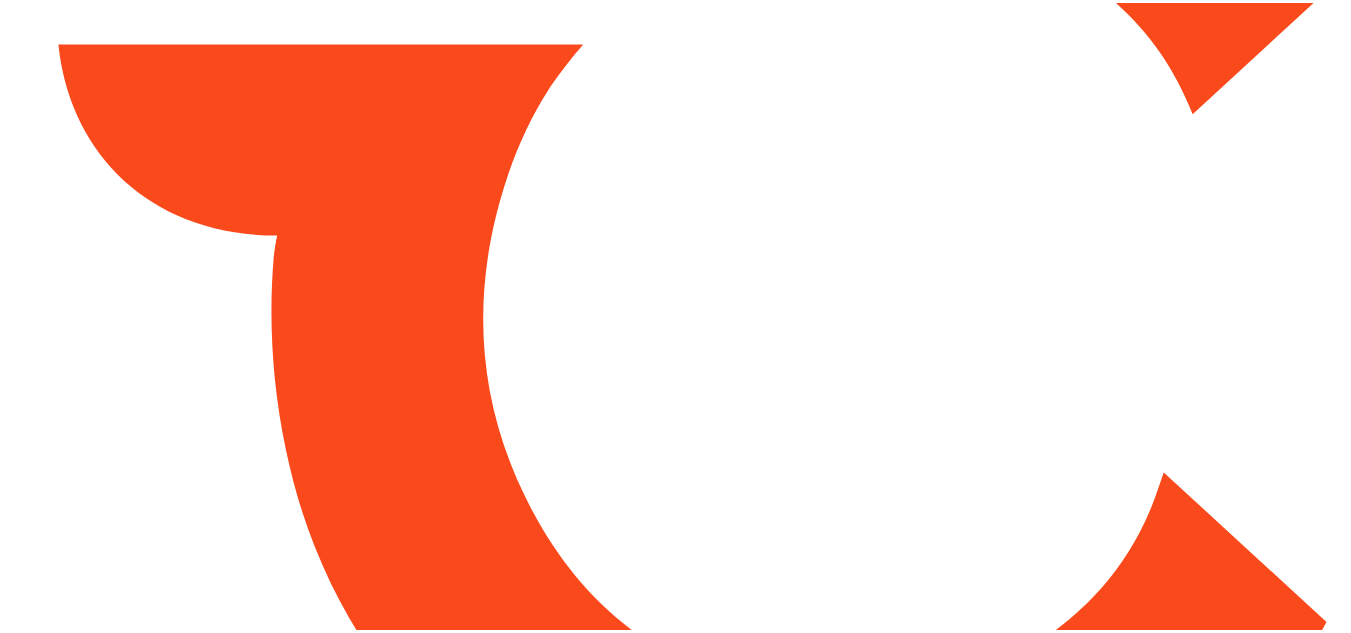 scroll, scrollTop: 0, scrollLeft: 0, axis: both 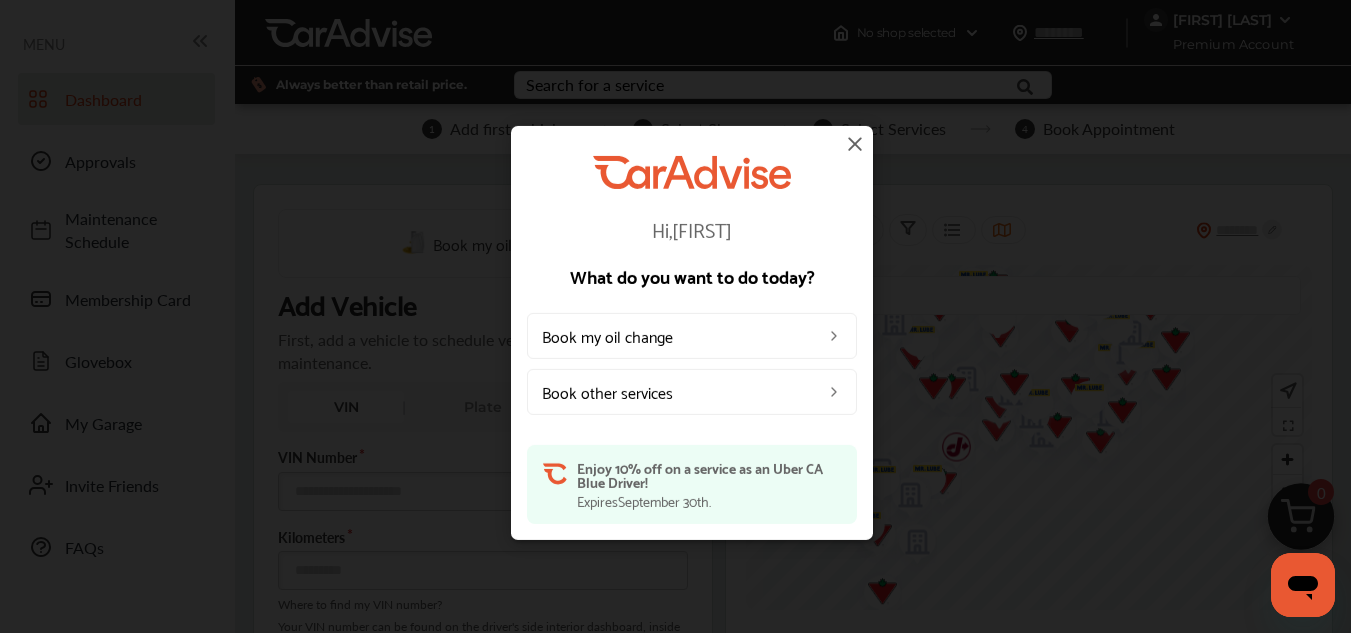 click on "Book my oil change" at bounding box center (692, 336) 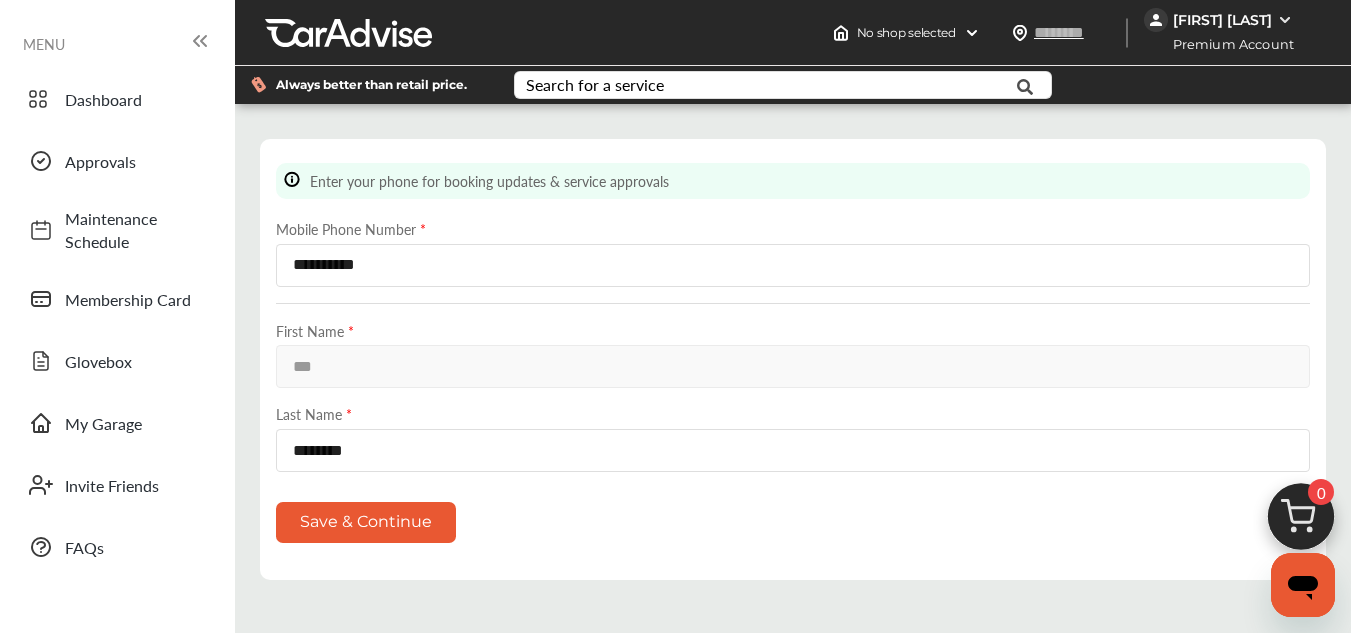 click on "Save & Continue" at bounding box center (366, 522) 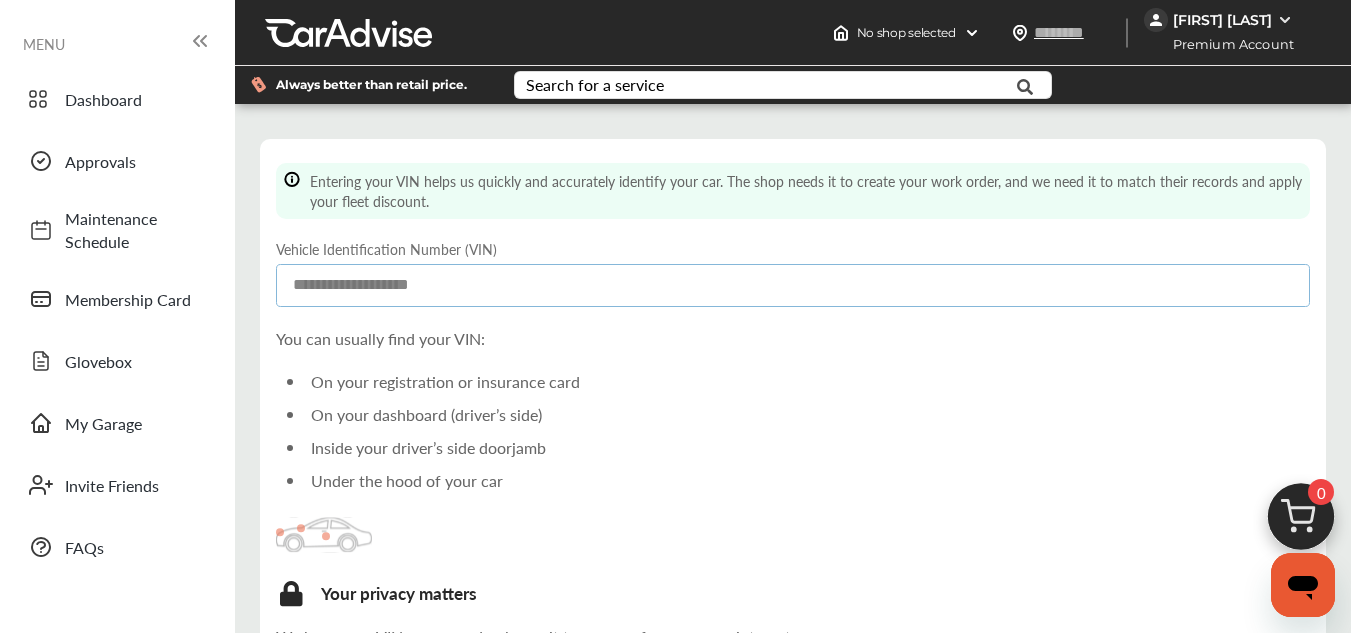 click at bounding box center (793, 285) 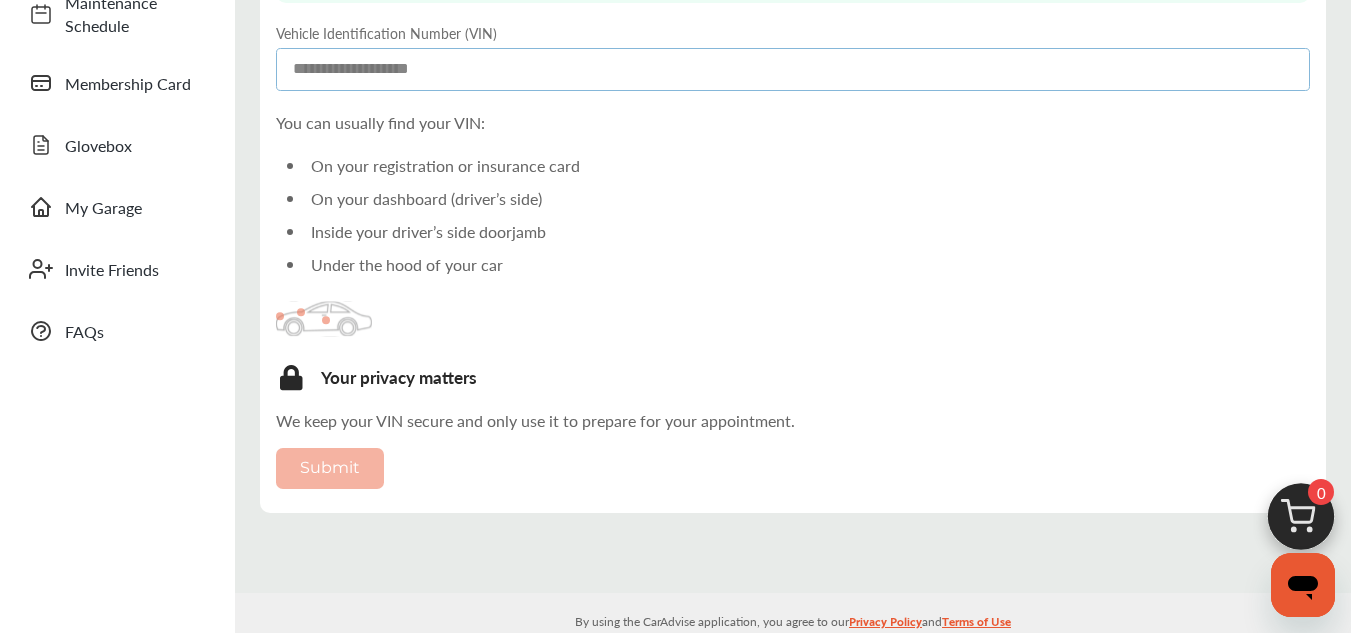 scroll, scrollTop: 248, scrollLeft: 0, axis: vertical 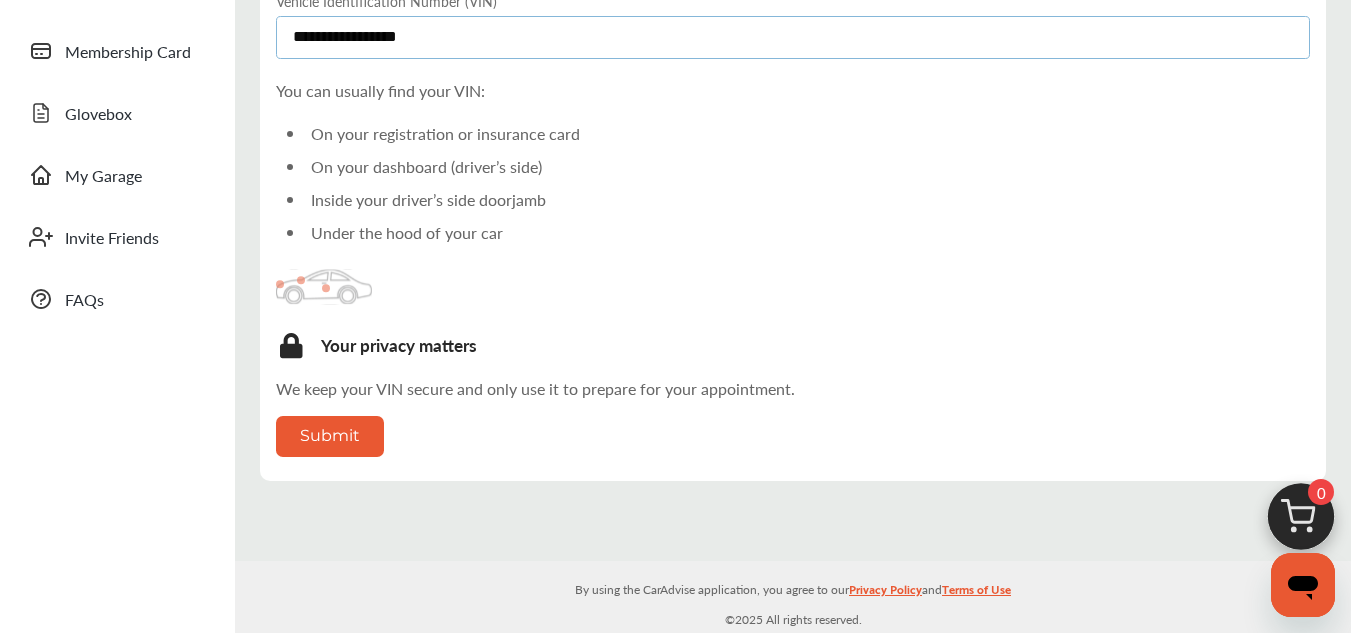 type on "**********" 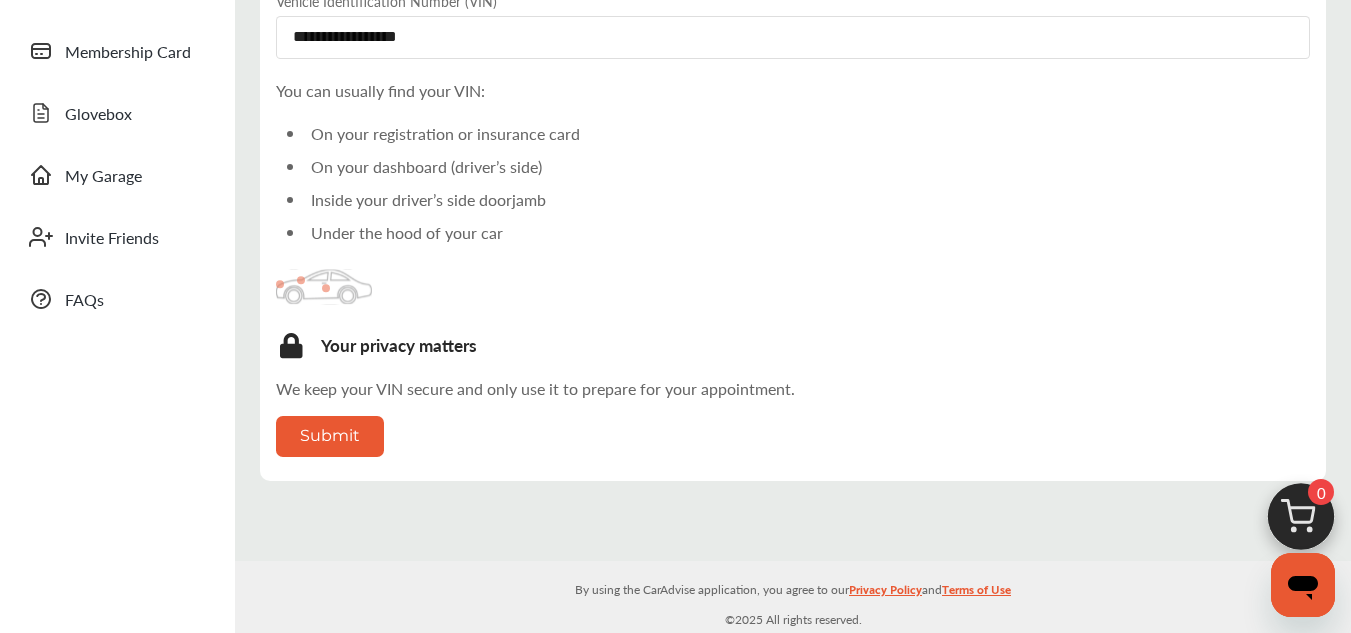click on "Submit" at bounding box center [330, 436] 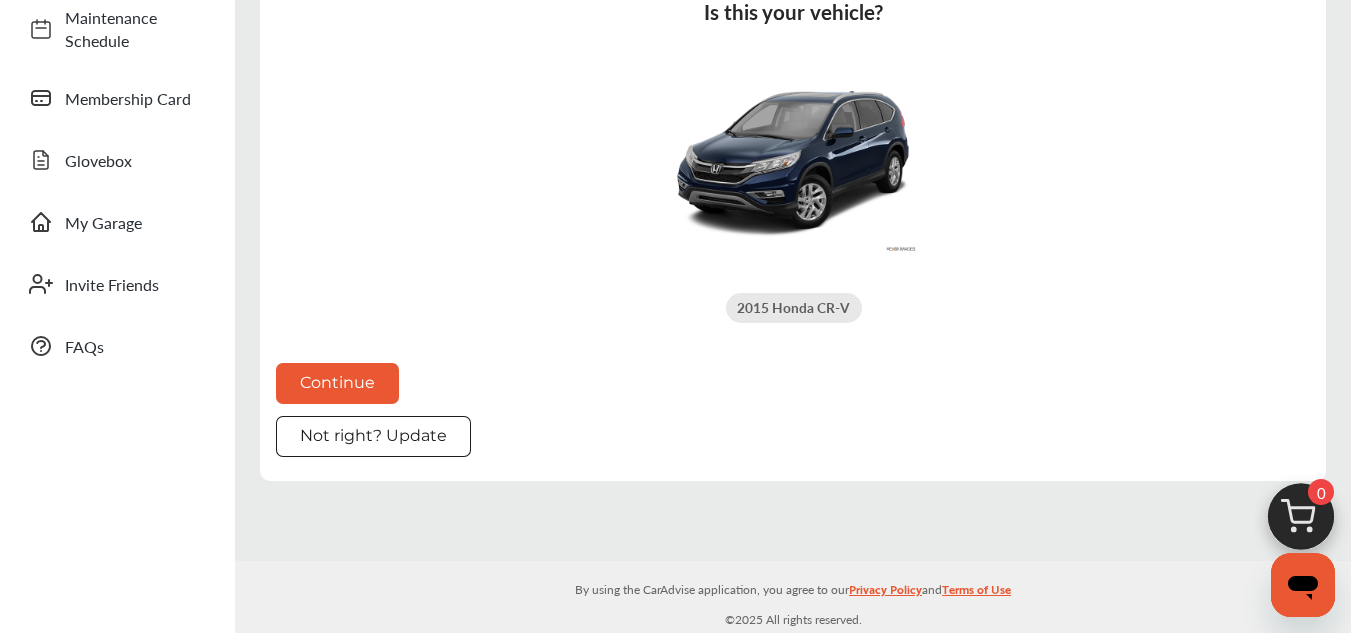 scroll, scrollTop: 0, scrollLeft: 0, axis: both 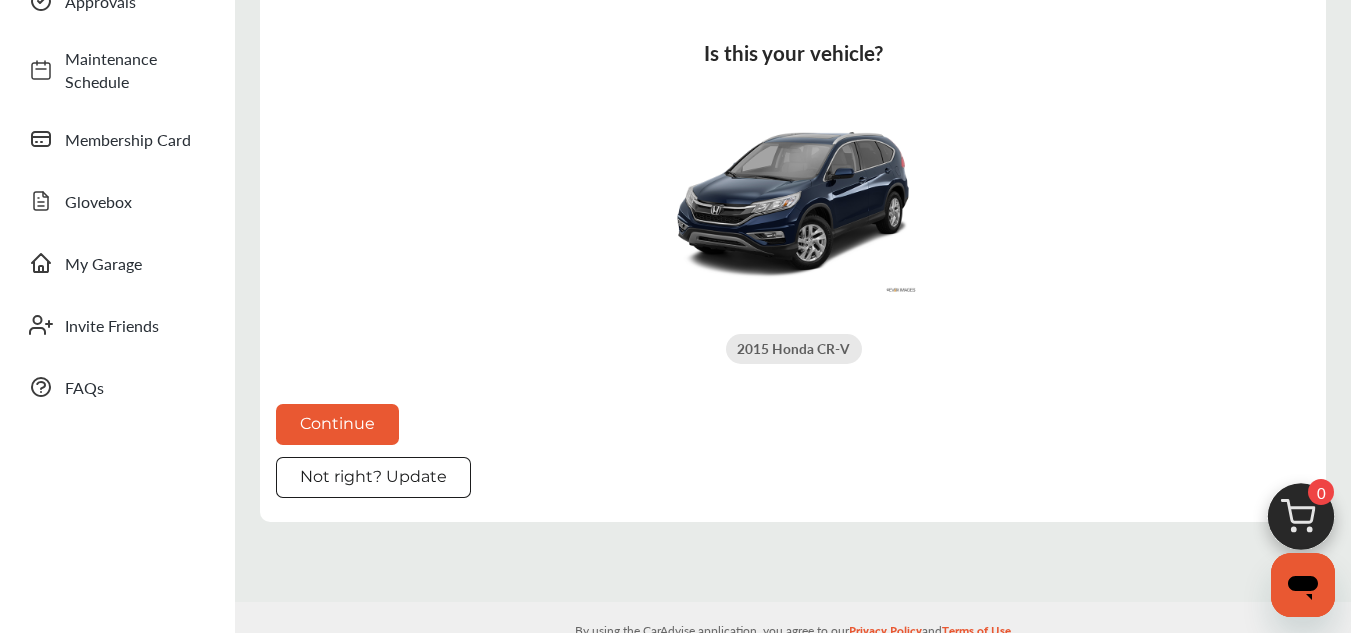 click on "Continue" at bounding box center [337, 424] 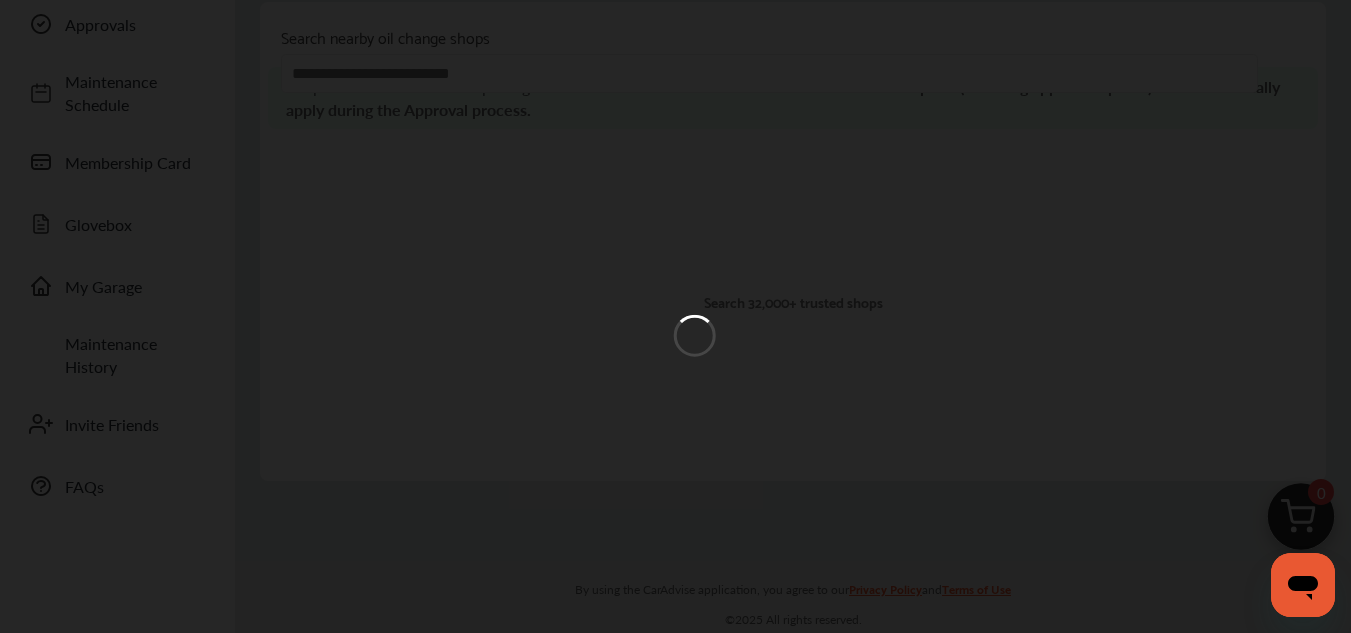 scroll, scrollTop: 0, scrollLeft: 0, axis: both 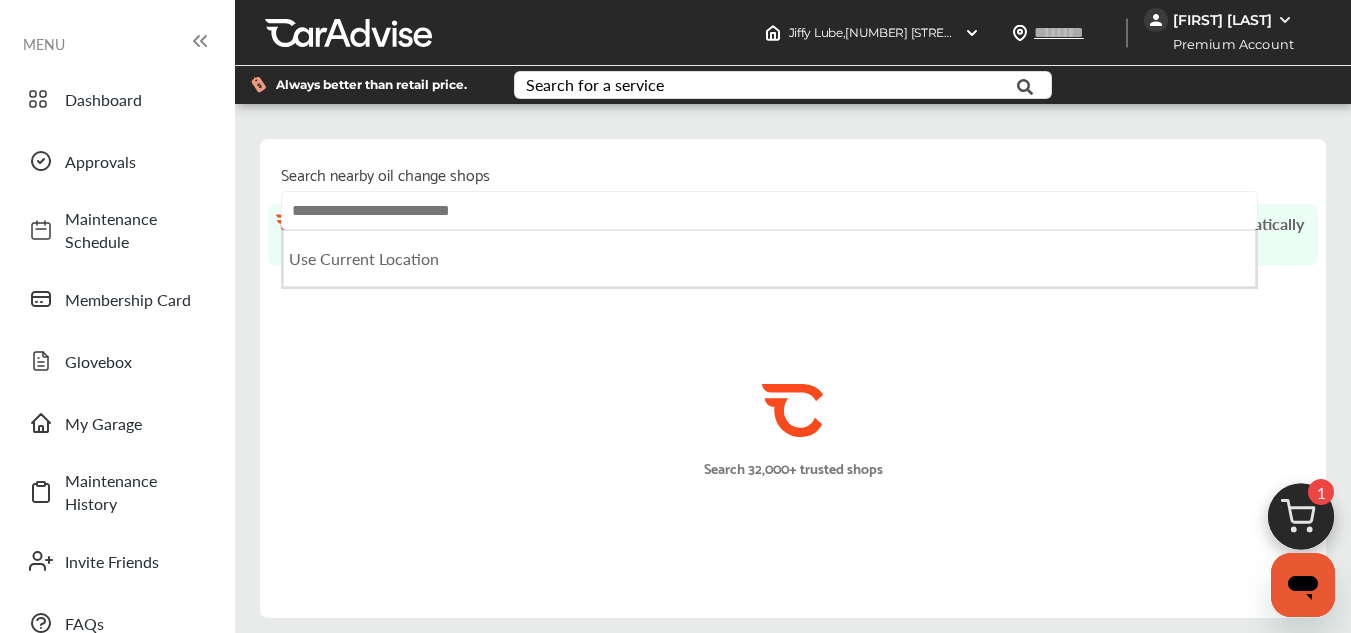 click at bounding box center [769, 210] 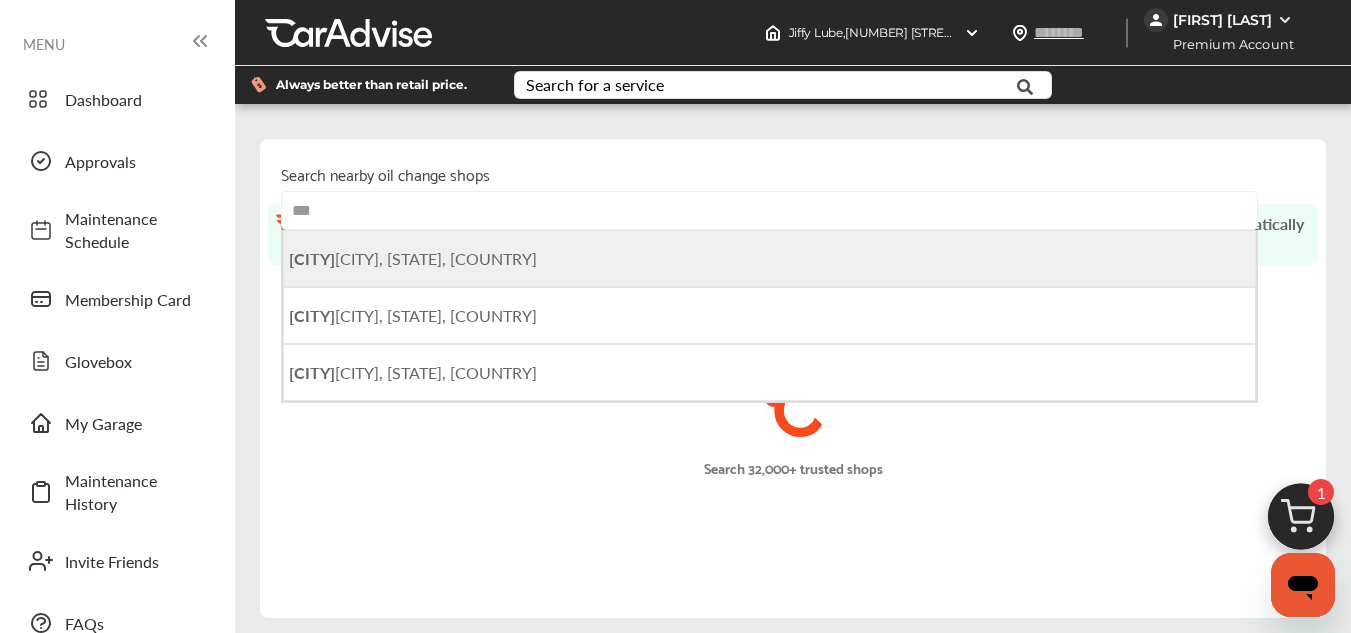 click on "[CITY], [STATE], [COUNTRY]" at bounding box center [413, 258] 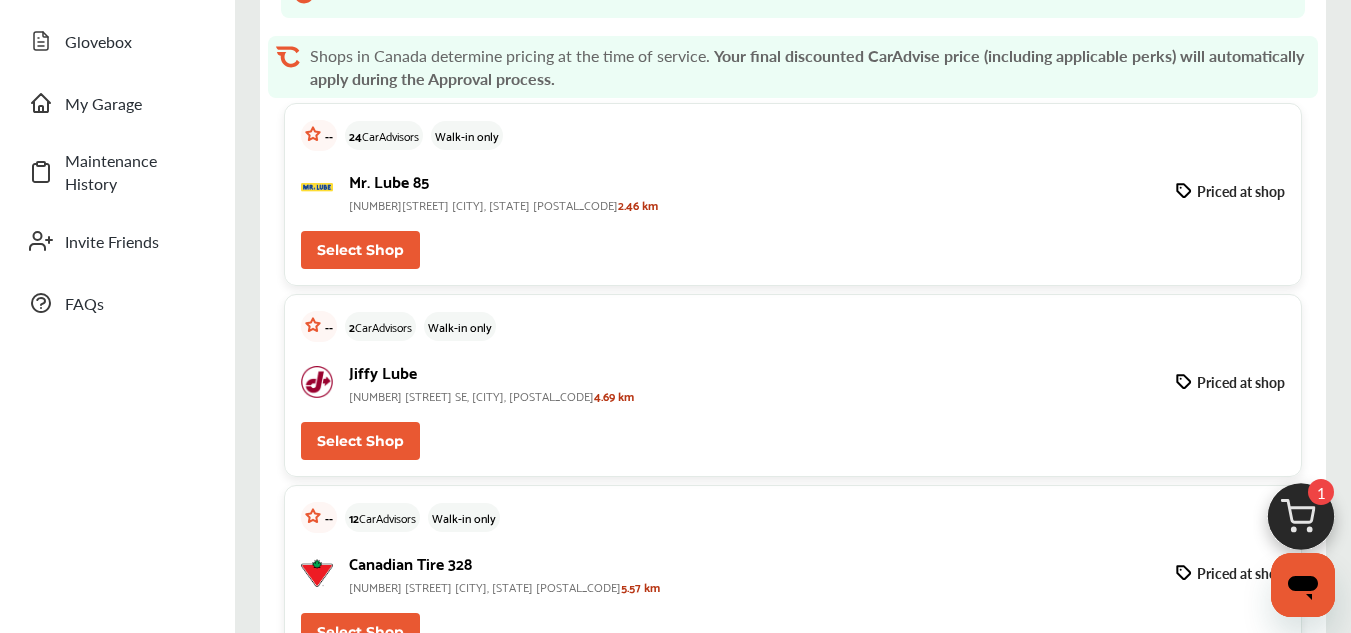 scroll, scrollTop: 333, scrollLeft: 0, axis: vertical 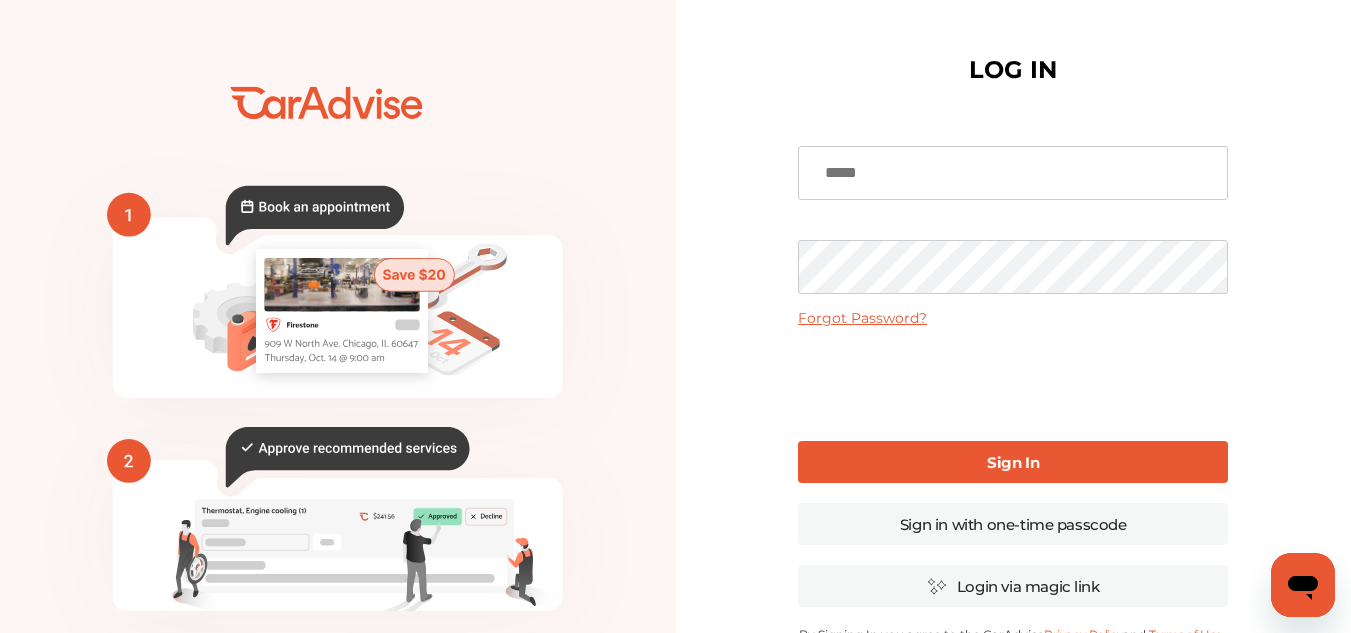 type on "**********" 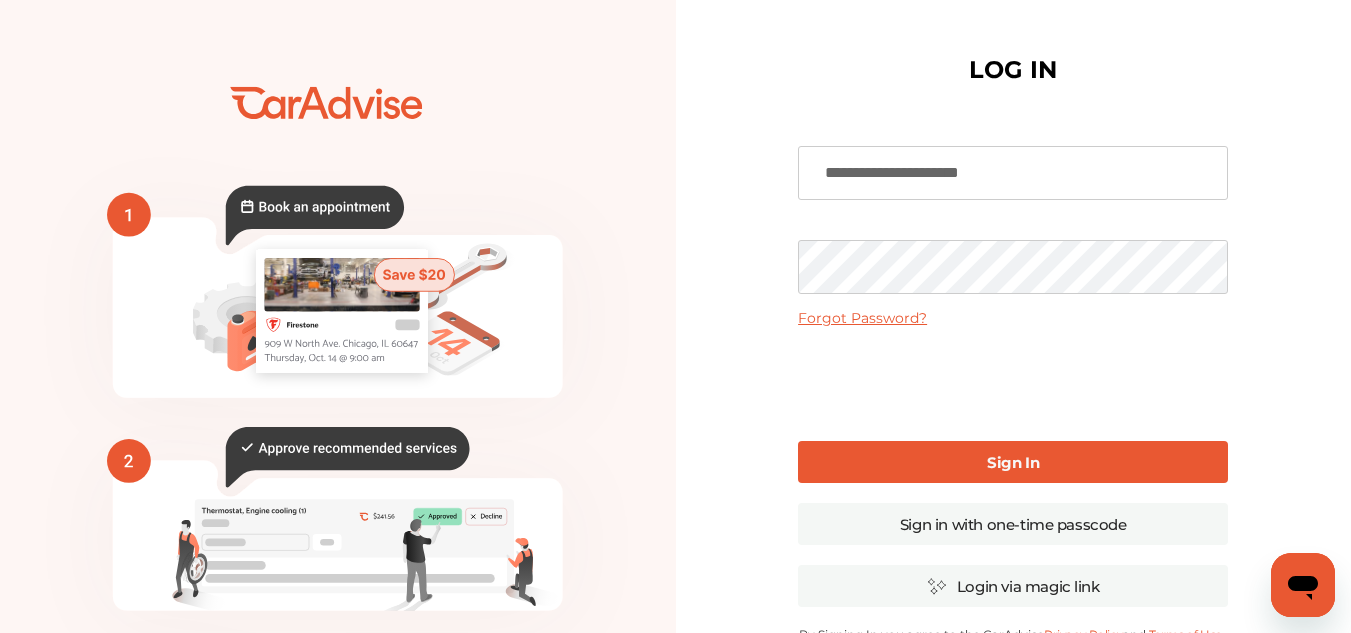 scroll, scrollTop: 341, scrollLeft: 0, axis: vertical 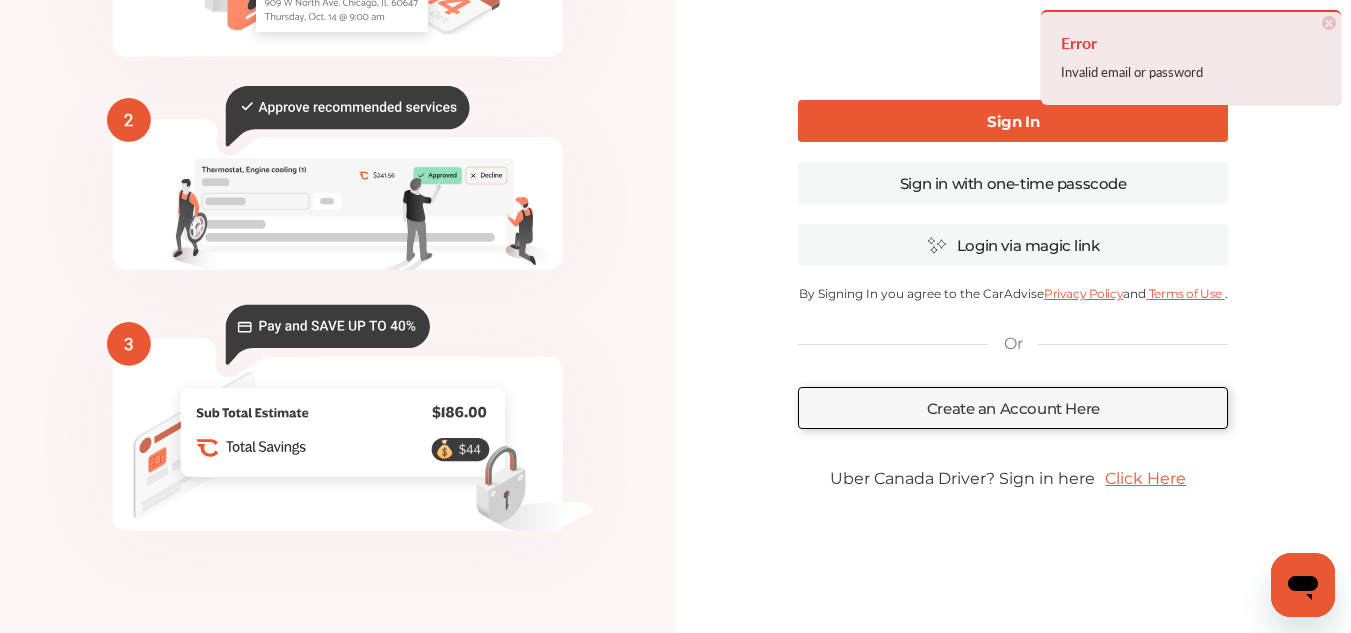 click on "Click Here" at bounding box center (1145, 478) 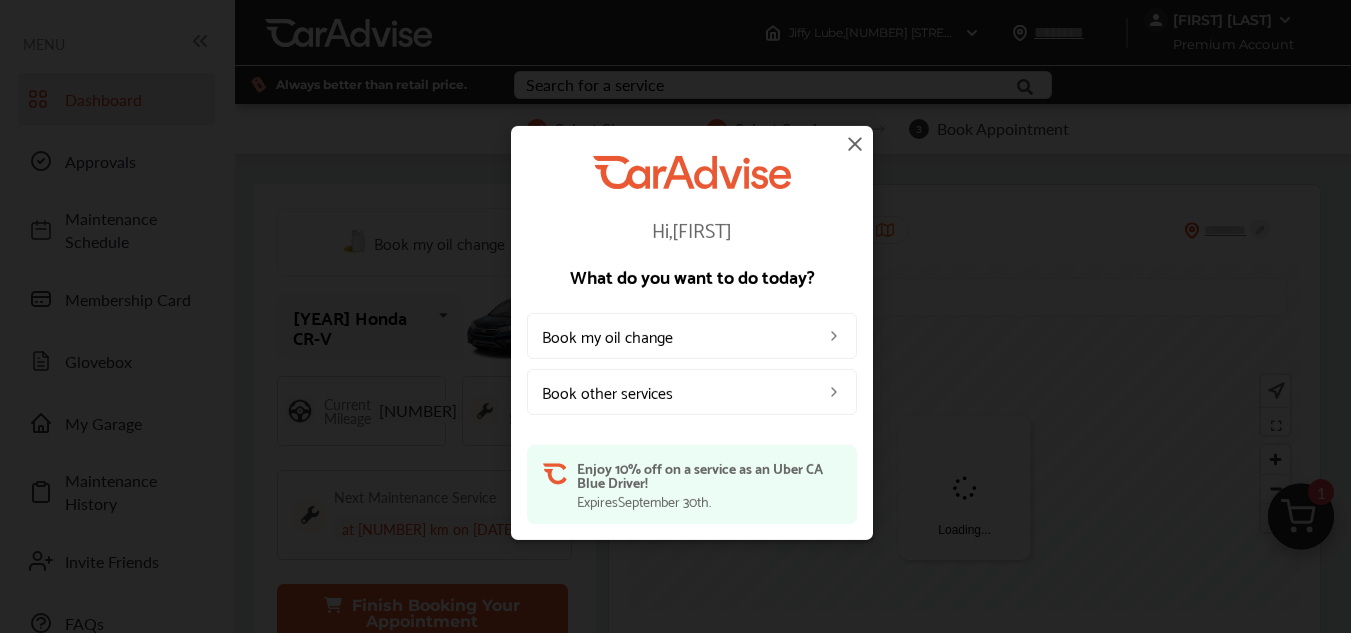 scroll, scrollTop: 0, scrollLeft: 0, axis: both 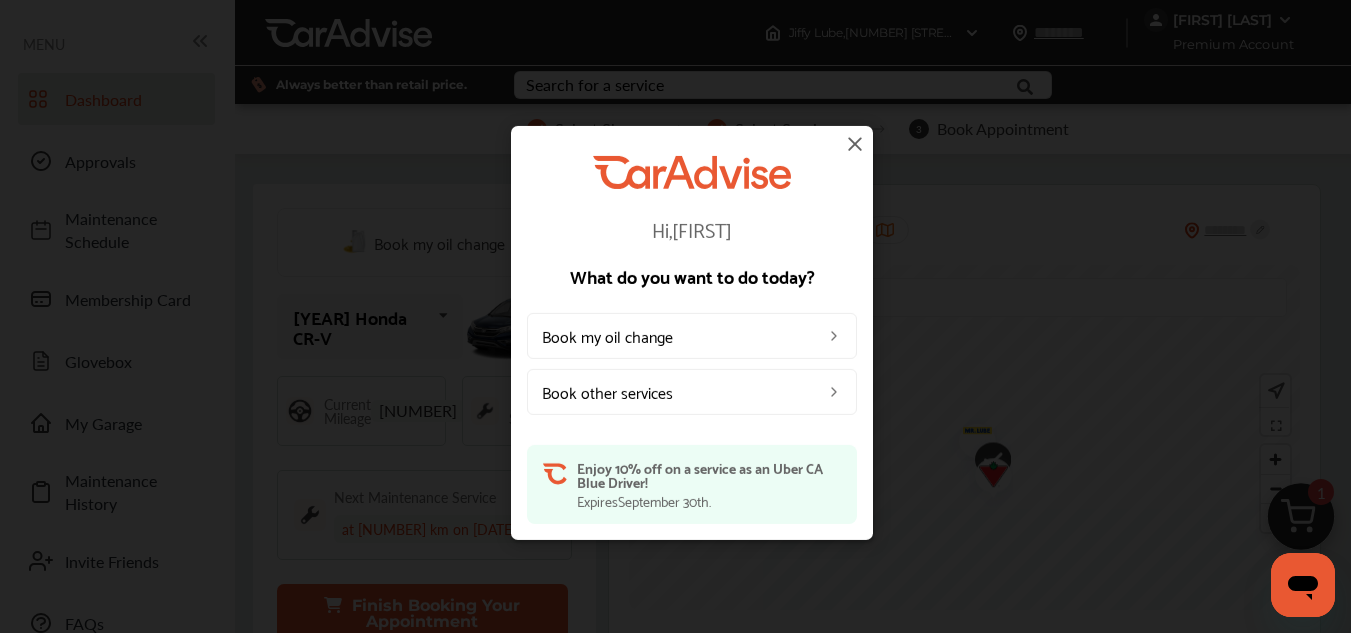 click at bounding box center [855, 143] 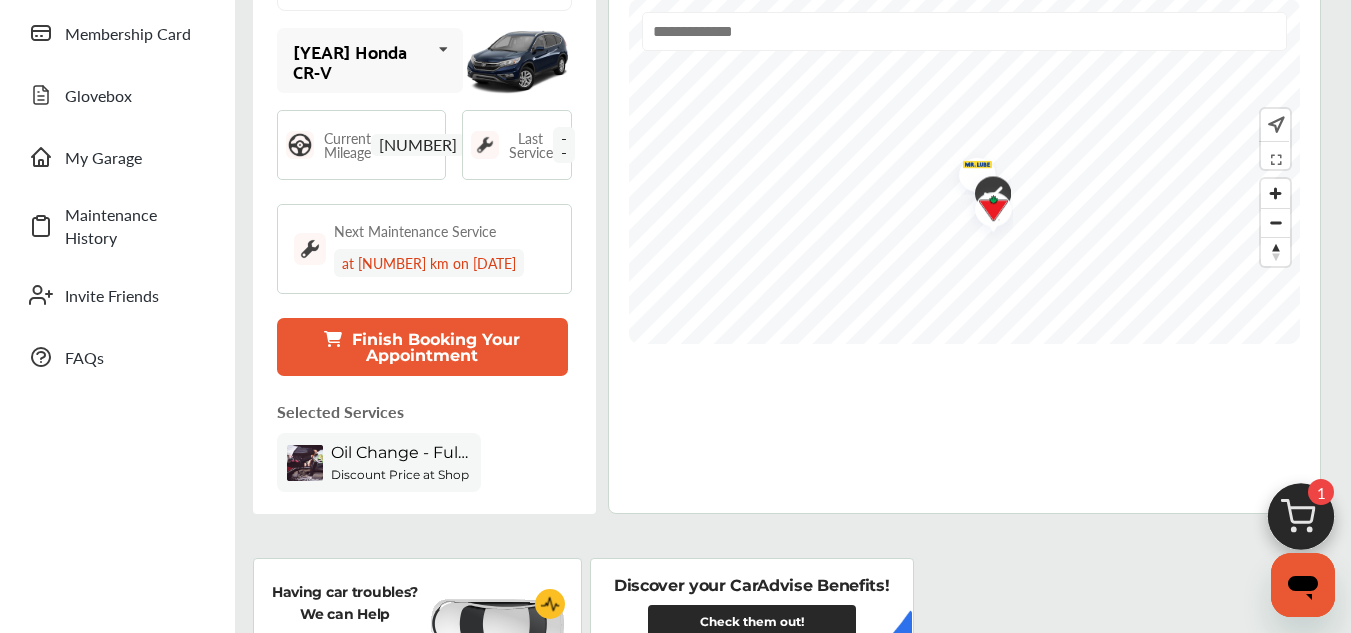 scroll, scrollTop: 320, scrollLeft: 0, axis: vertical 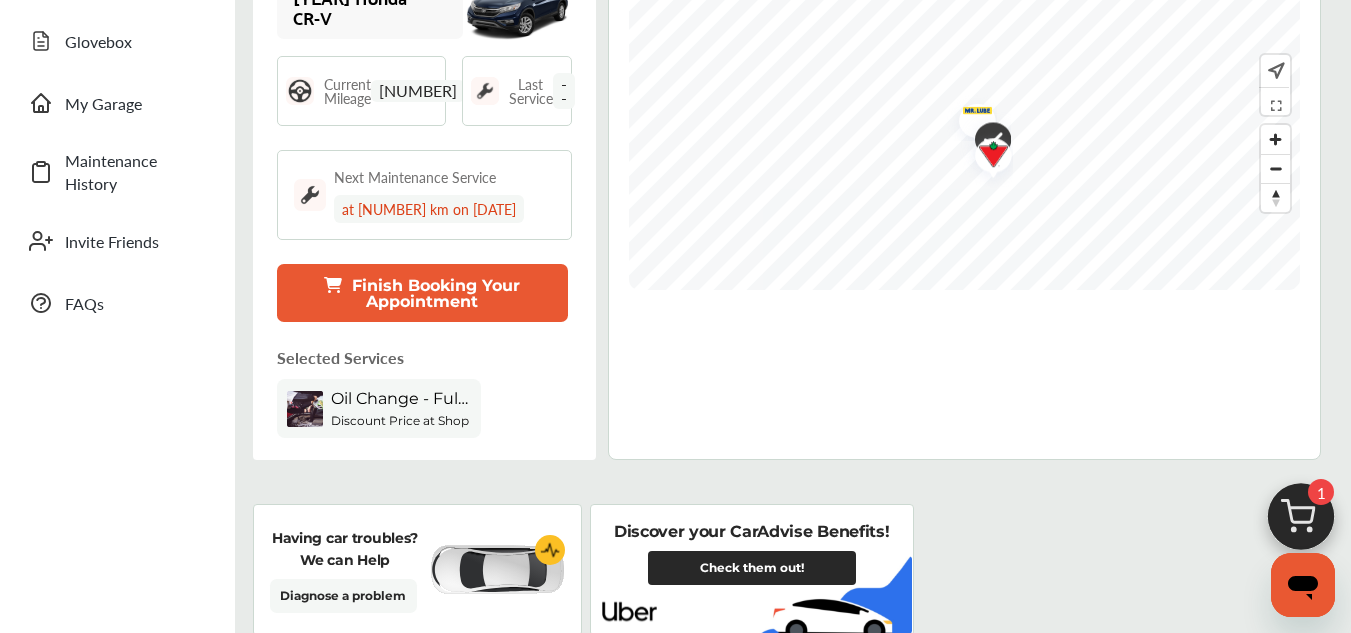 click on "Oil Change - Full-synthetic" at bounding box center [401, 398] 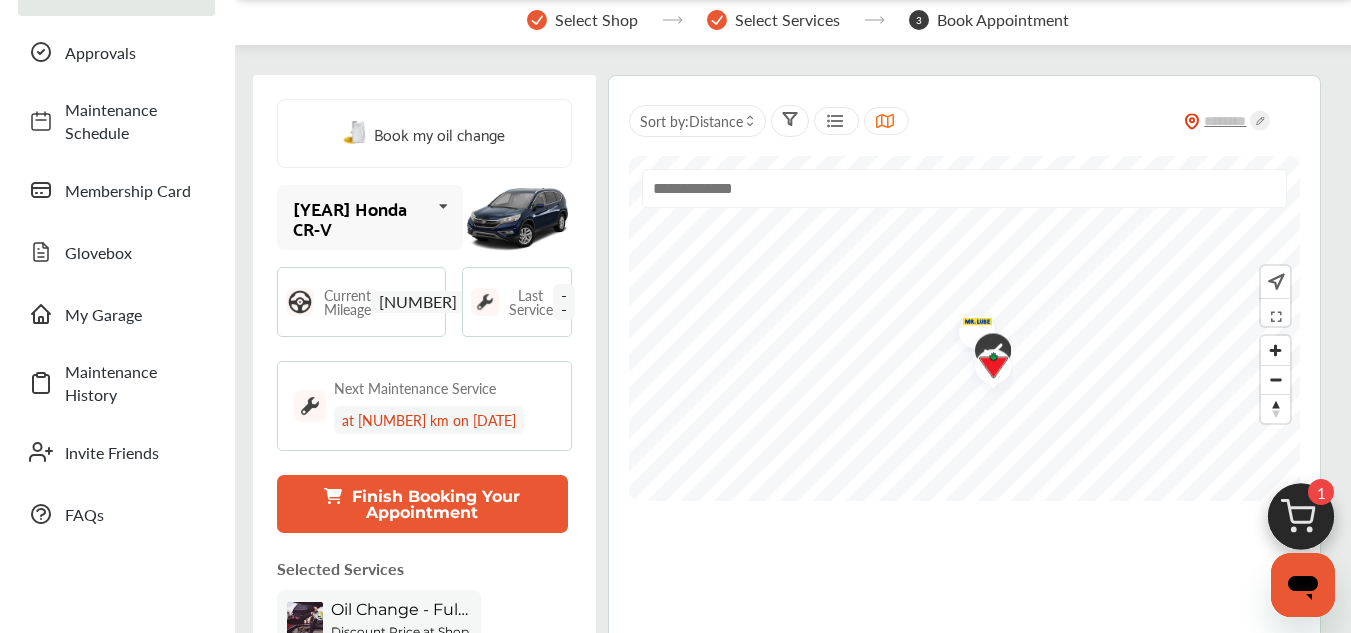 scroll, scrollTop: 80, scrollLeft: 0, axis: vertical 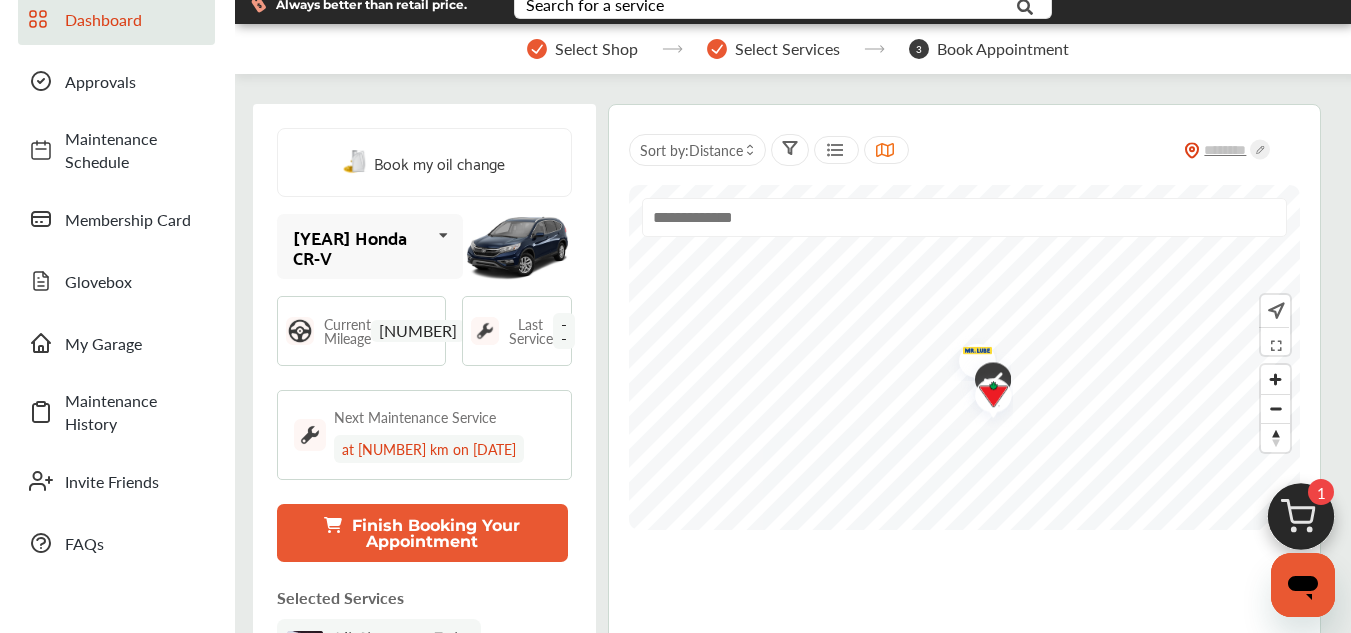 click on "1" at bounding box center (1321, 492) 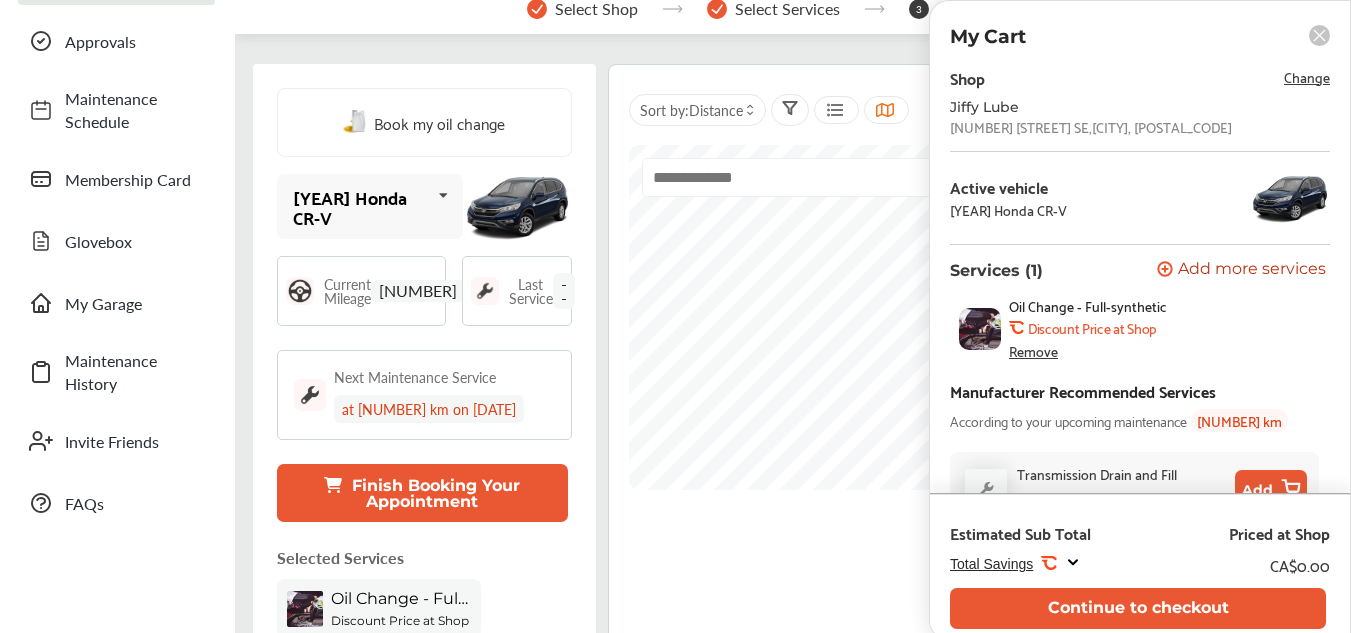 scroll, scrollTop: 160, scrollLeft: 0, axis: vertical 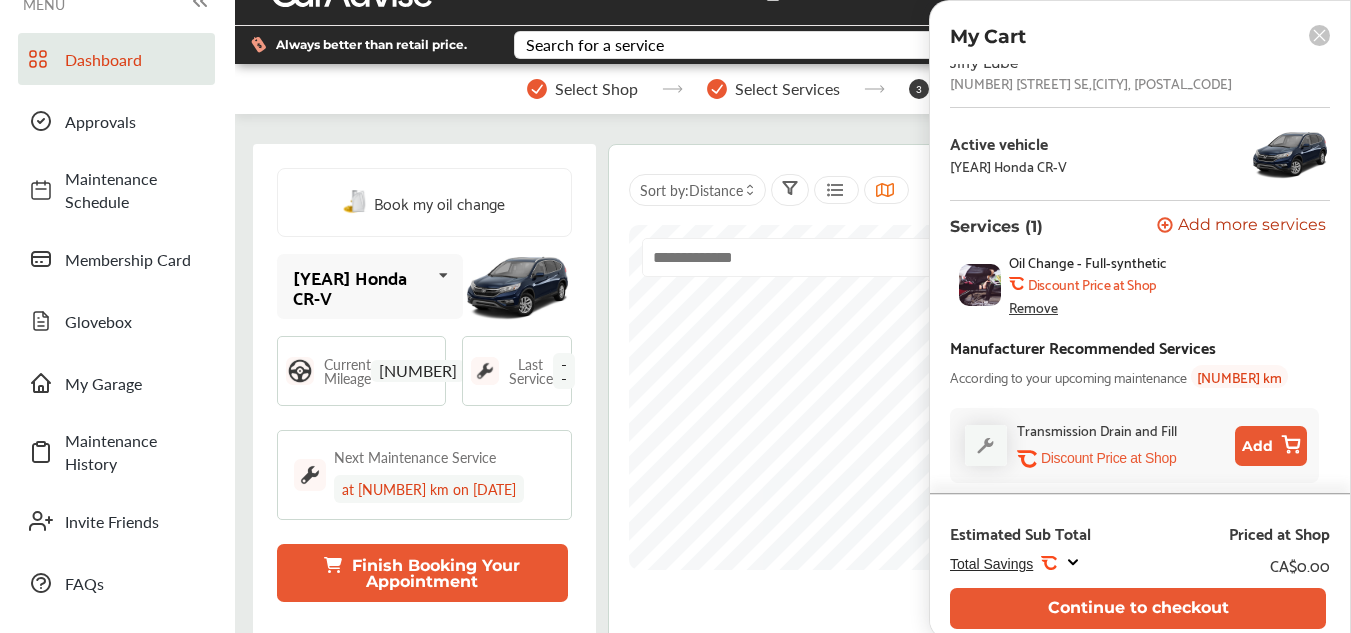 click on "Finish Booking Your Appointment" at bounding box center (422, 573) 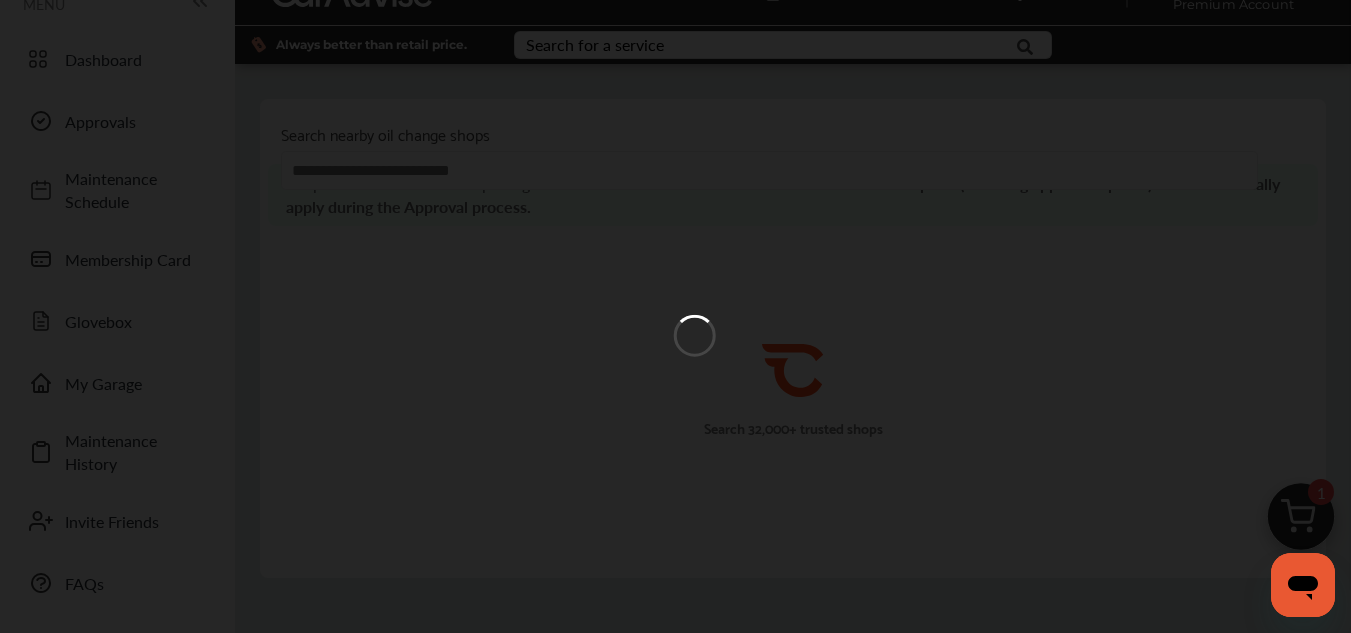 scroll, scrollTop: 0, scrollLeft: 0, axis: both 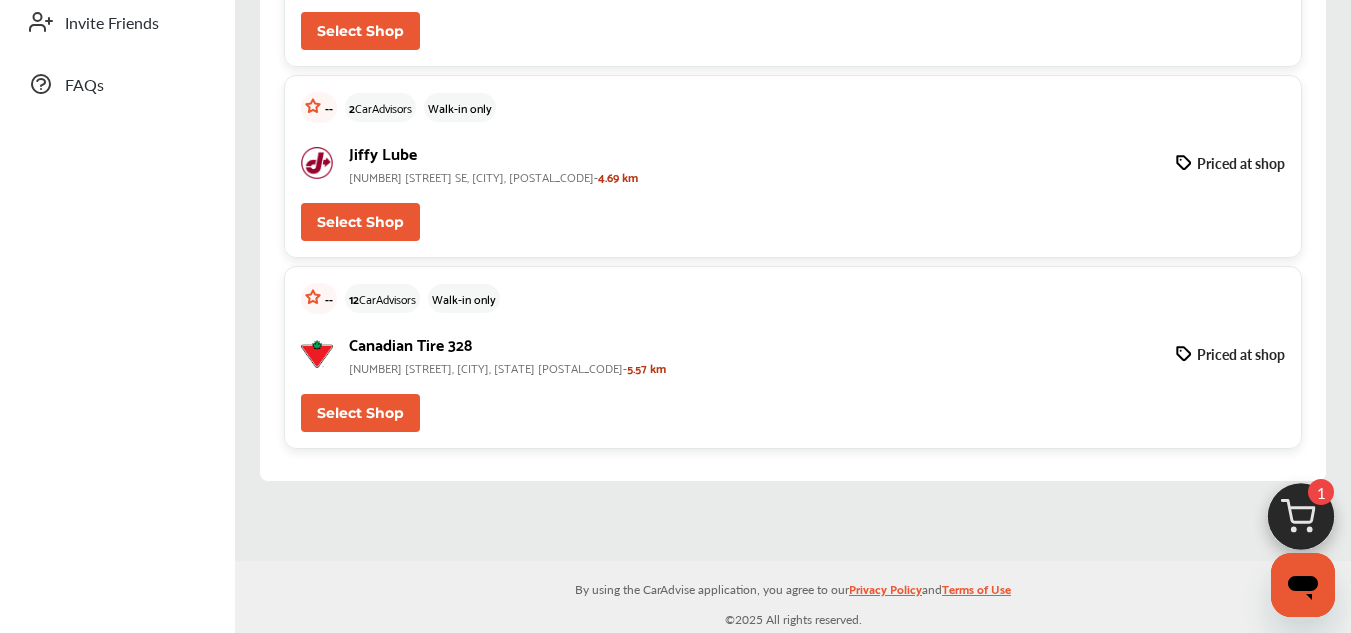 click on "Select Shop" at bounding box center [360, 222] 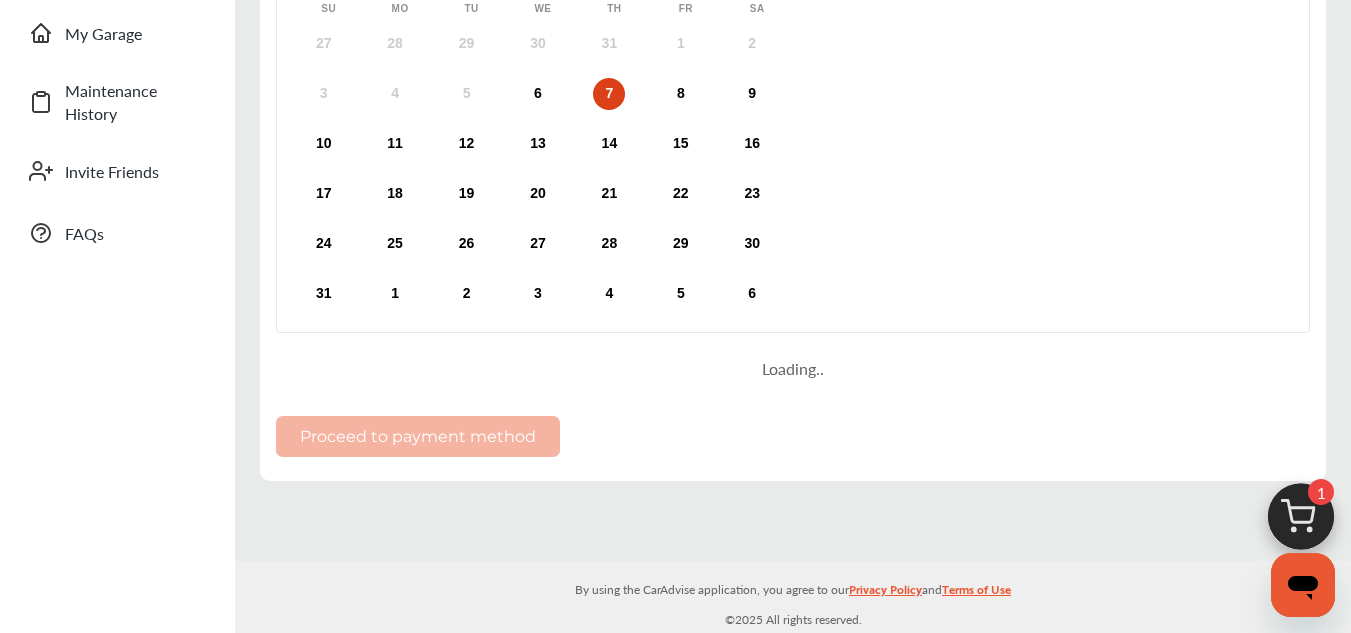 scroll, scrollTop: 0, scrollLeft: 0, axis: both 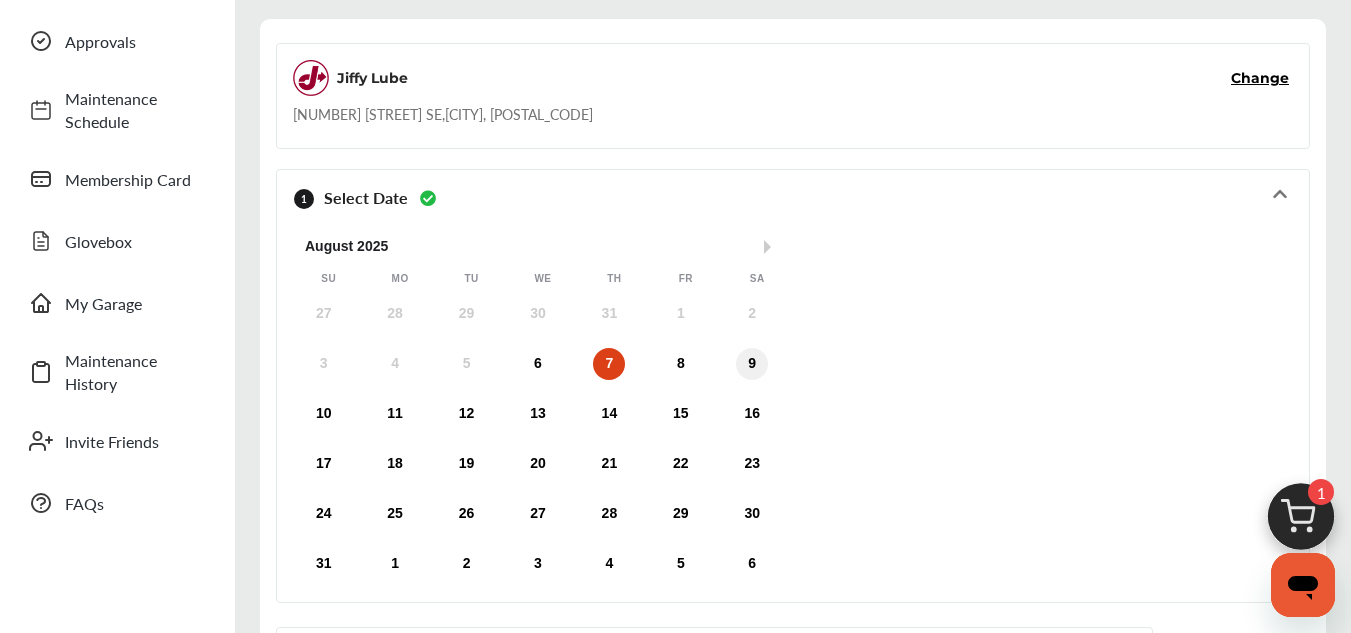 click on "9" at bounding box center [752, 364] 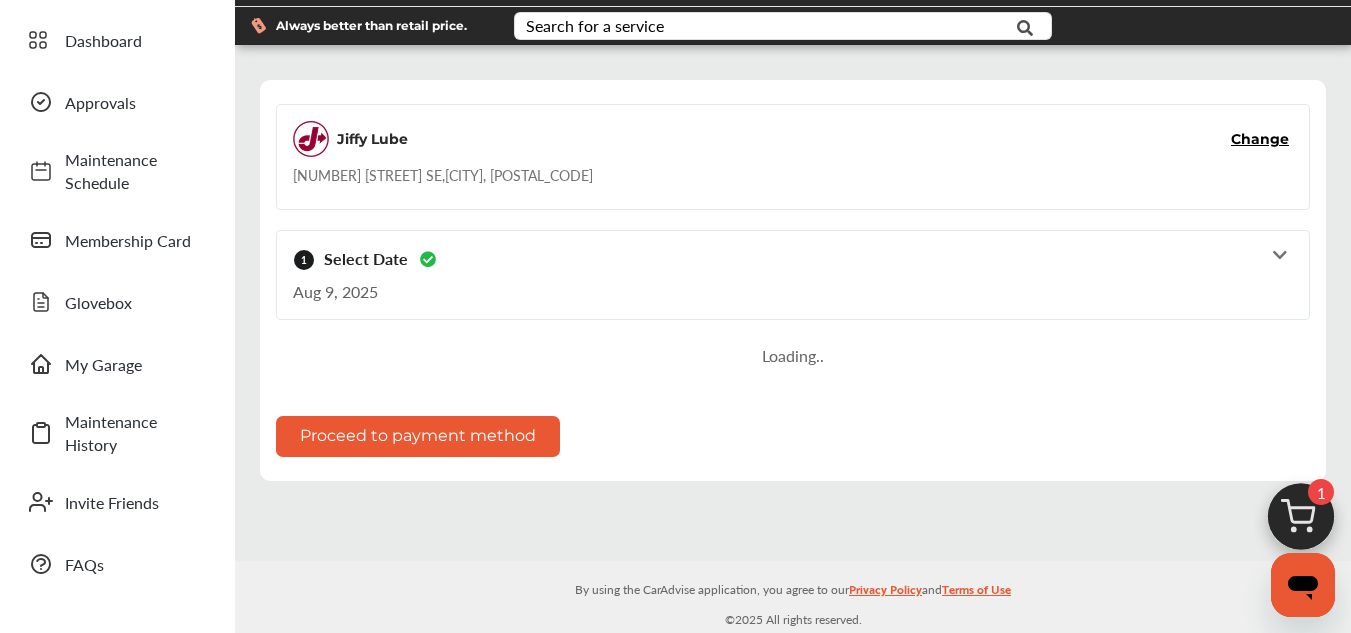 scroll, scrollTop: 60, scrollLeft: 0, axis: vertical 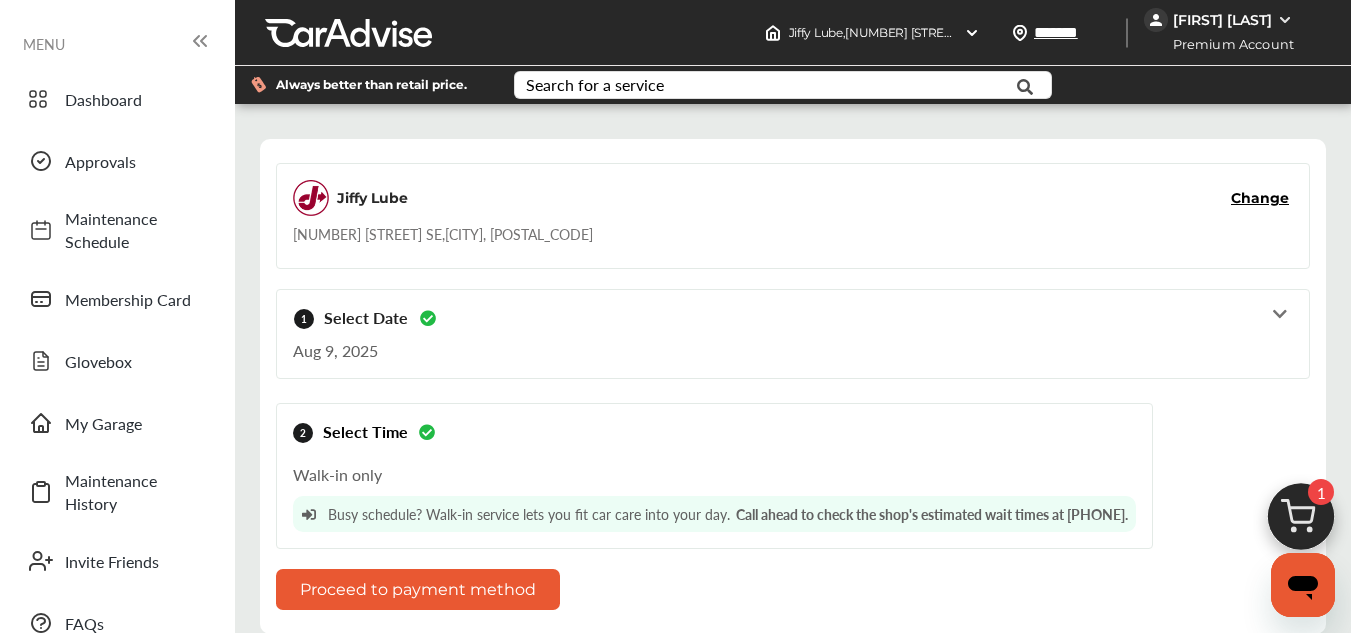click at bounding box center [427, 318] 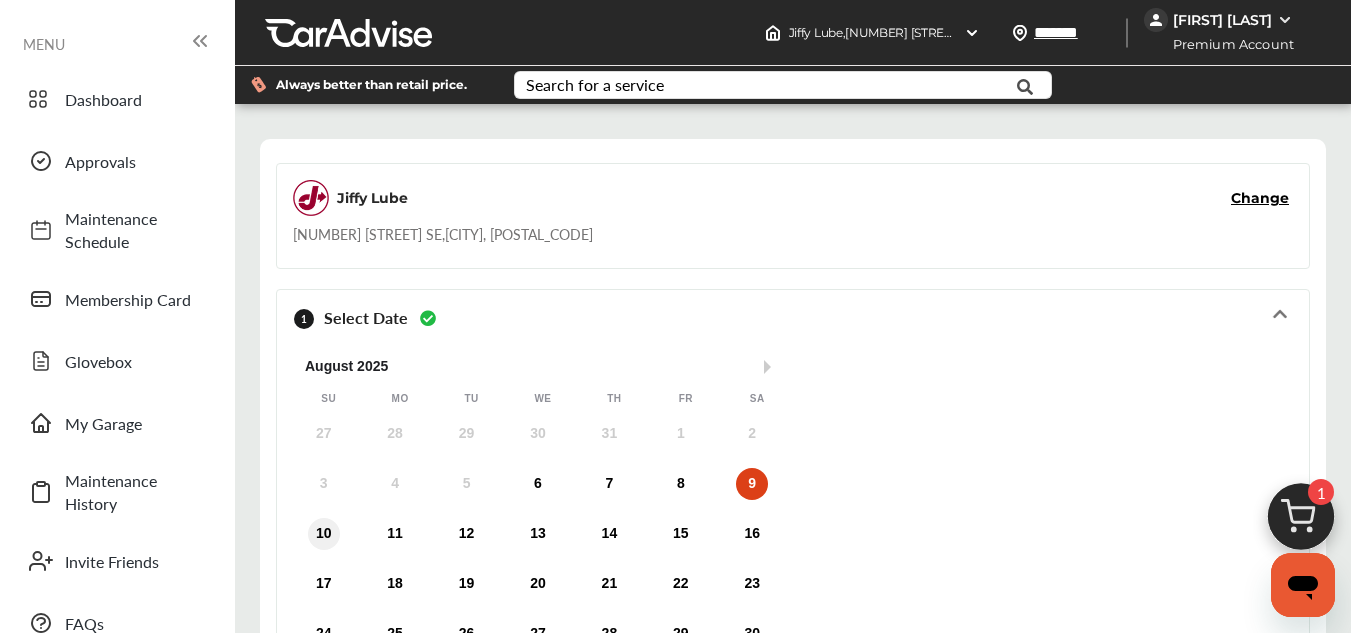 click on "10" at bounding box center [324, 534] 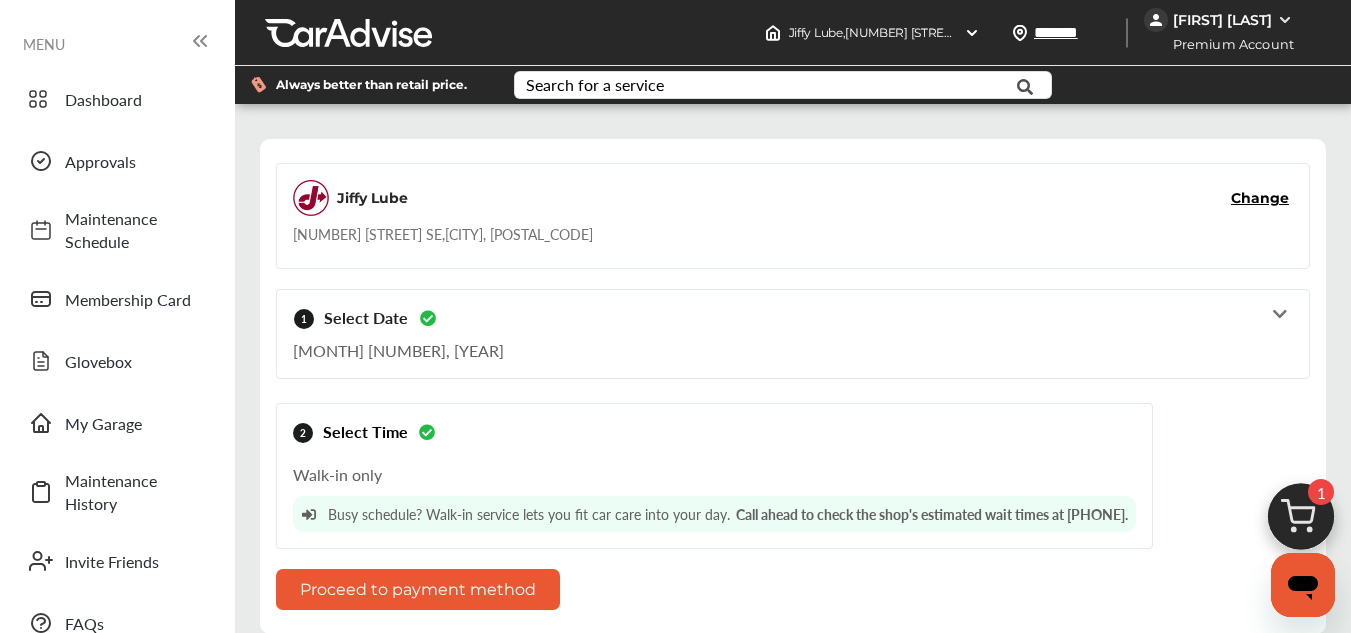 click at bounding box center [427, 318] 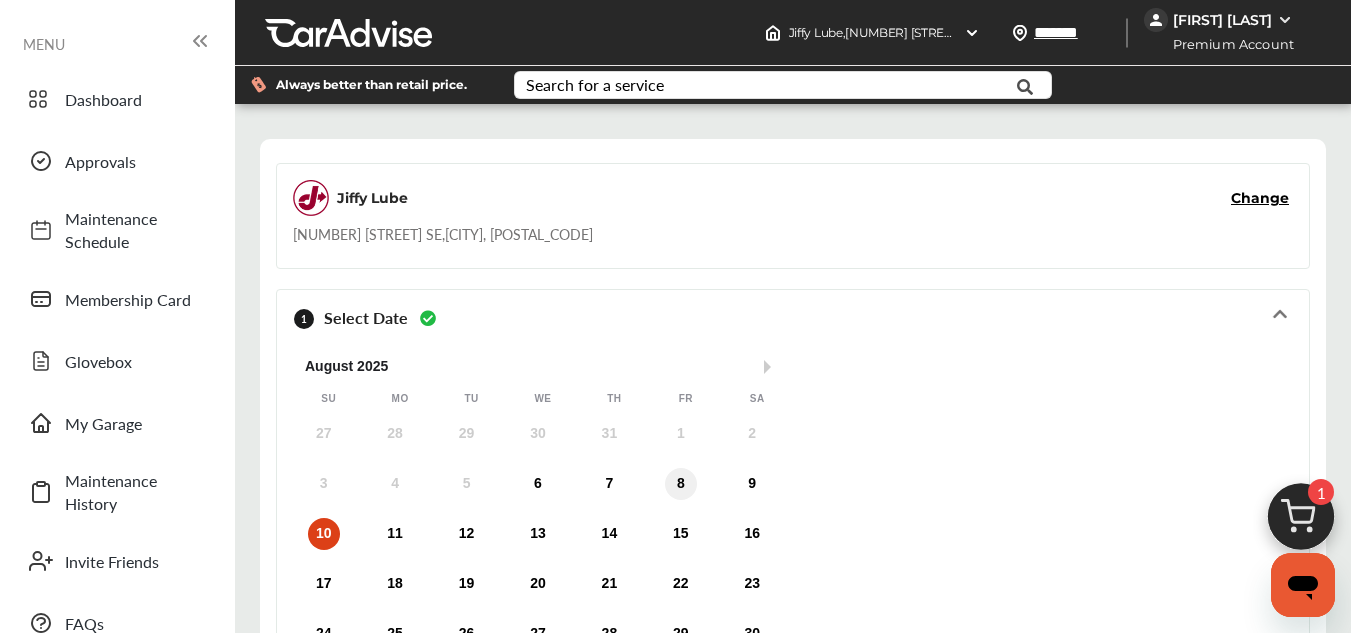 click on "8" at bounding box center [681, 484] 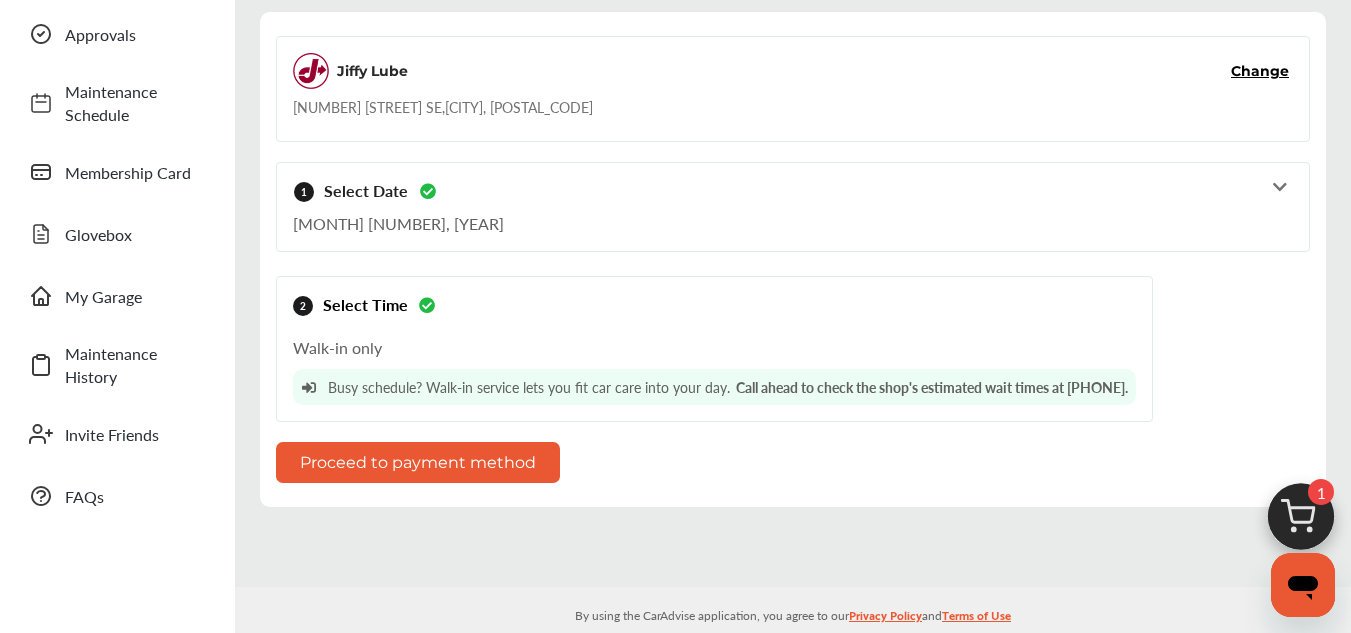 scroll, scrollTop: 154, scrollLeft: 0, axis: vertical 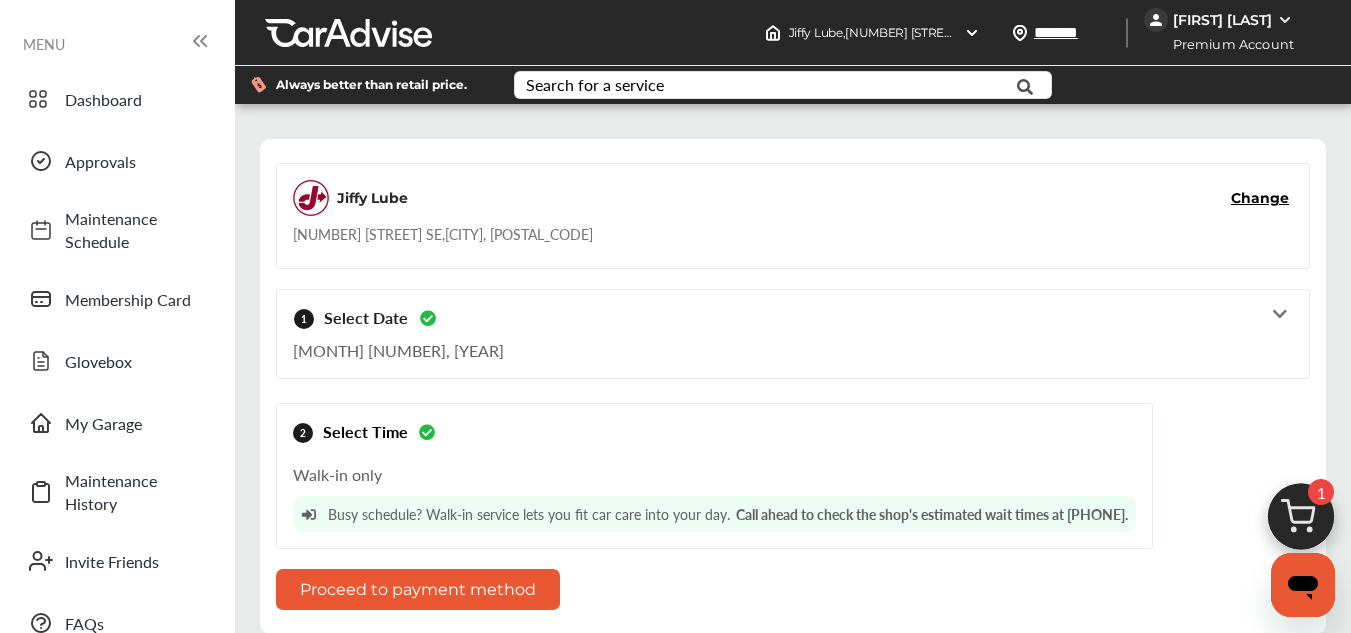 click at bounding box center [427, 318] 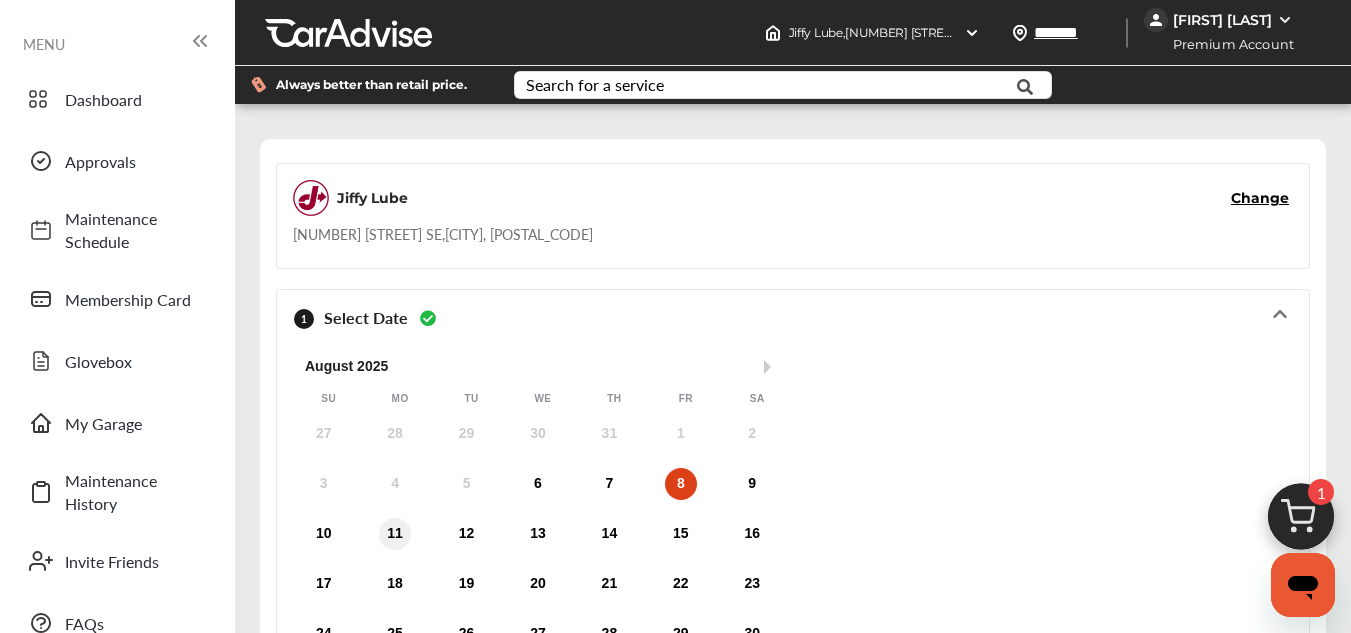 click on "11" at bounding box center (395, 534) 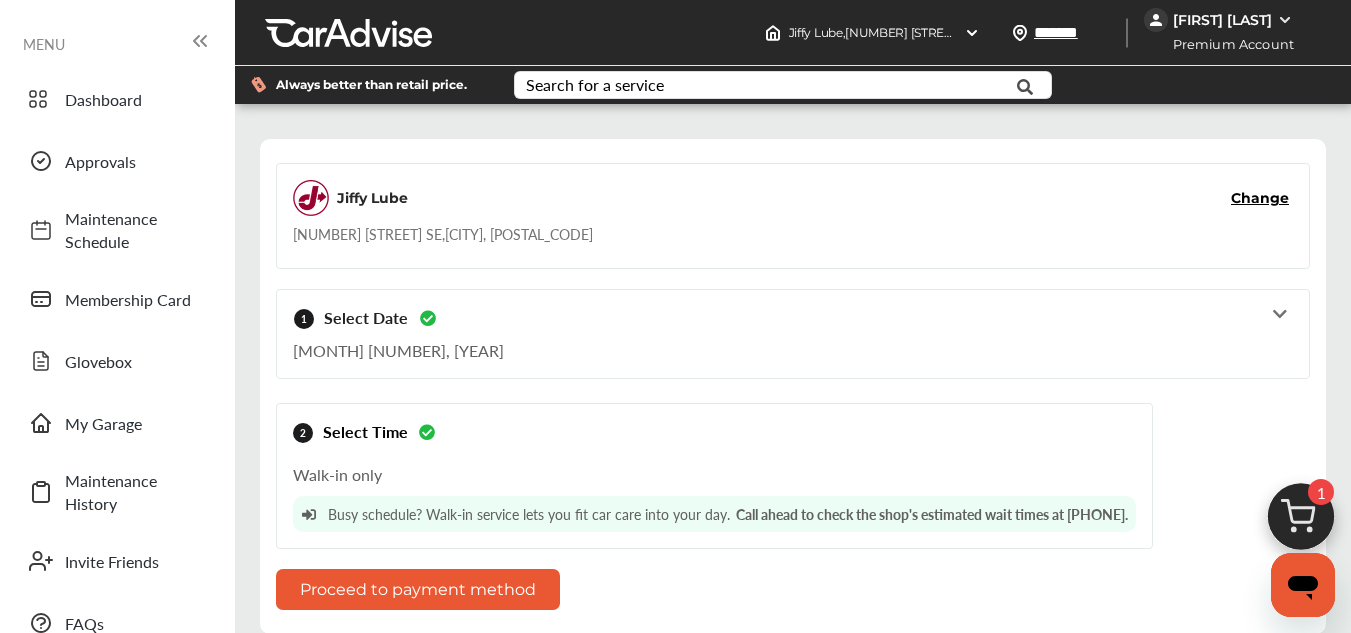 click at bounding box center [427, 318] 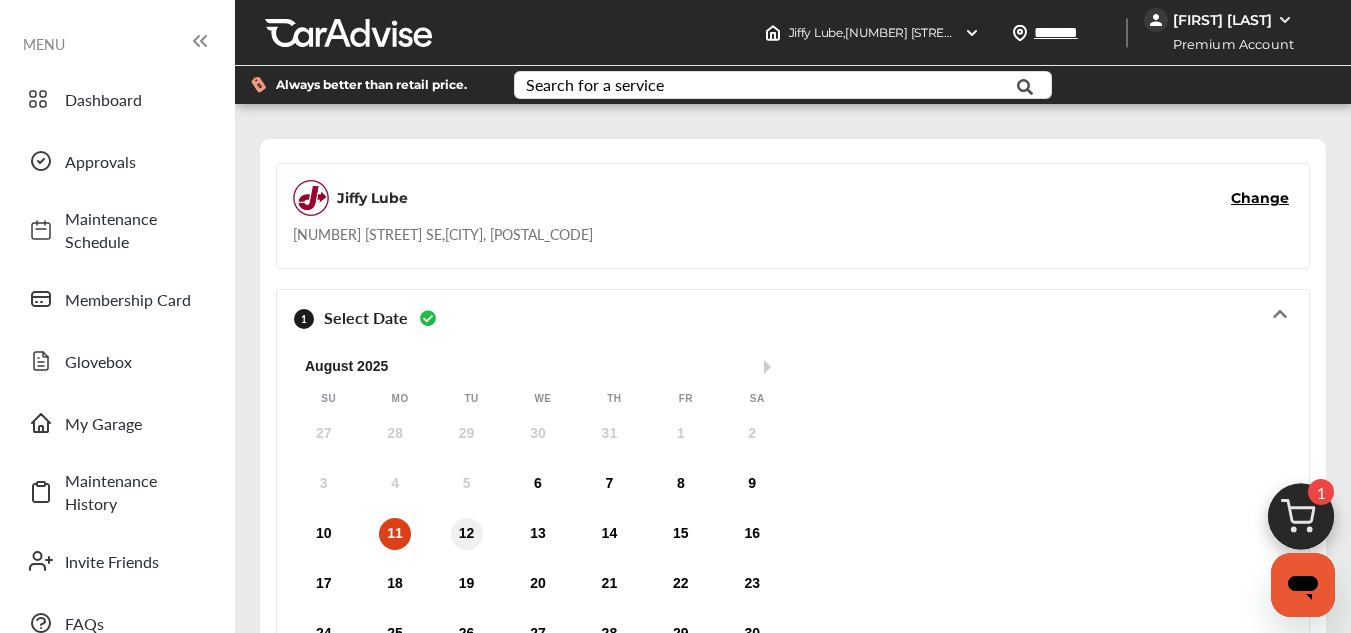 click on "12" at bounding box center [467, 534] 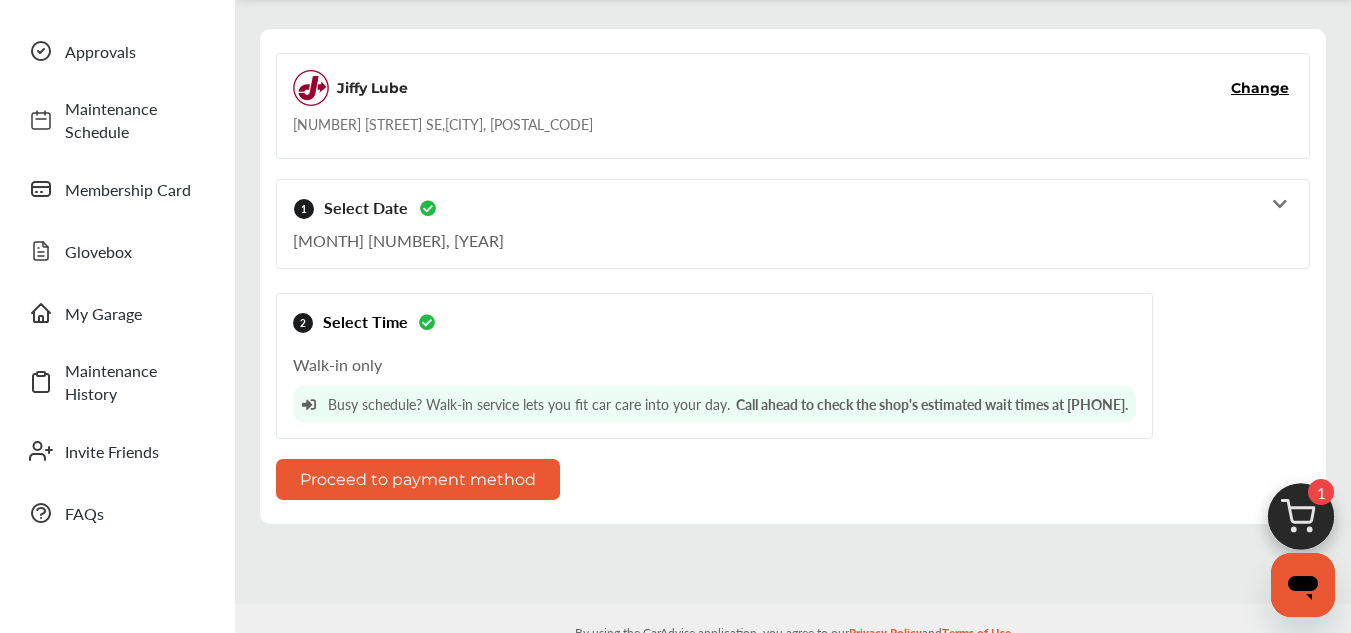 scroll, scrollTop: 154, scrollLeft: 0, axis: vertical 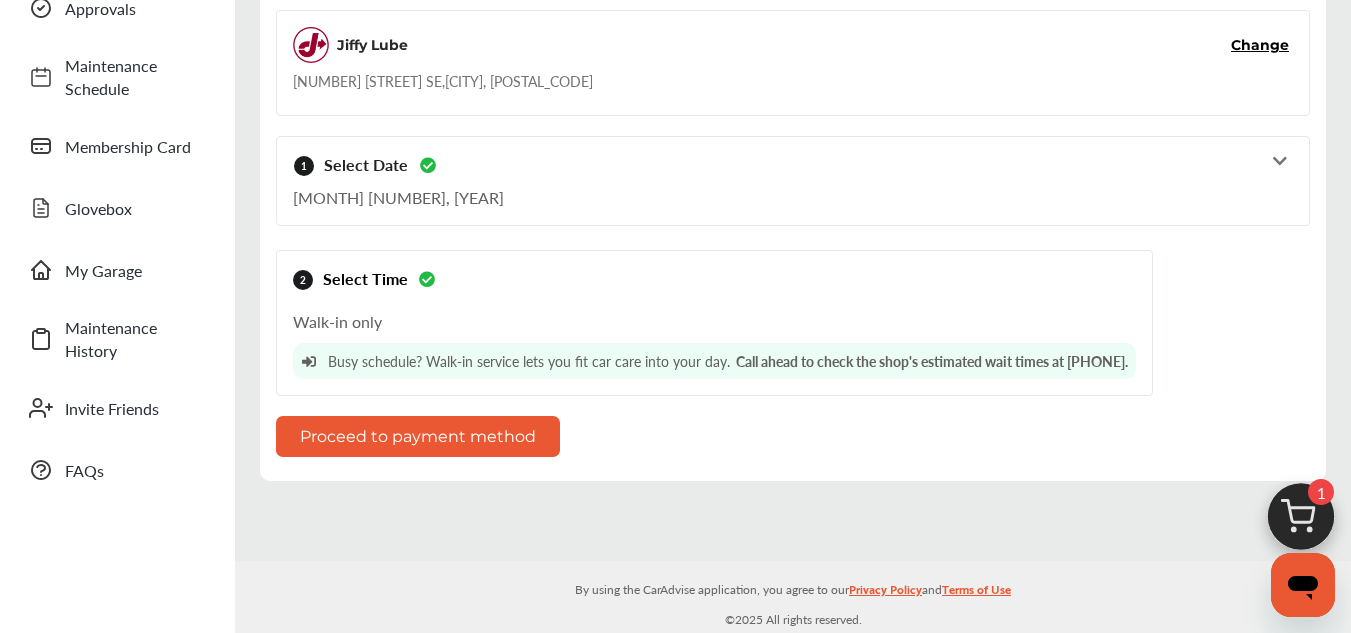 click at bounding box center [427, 165] 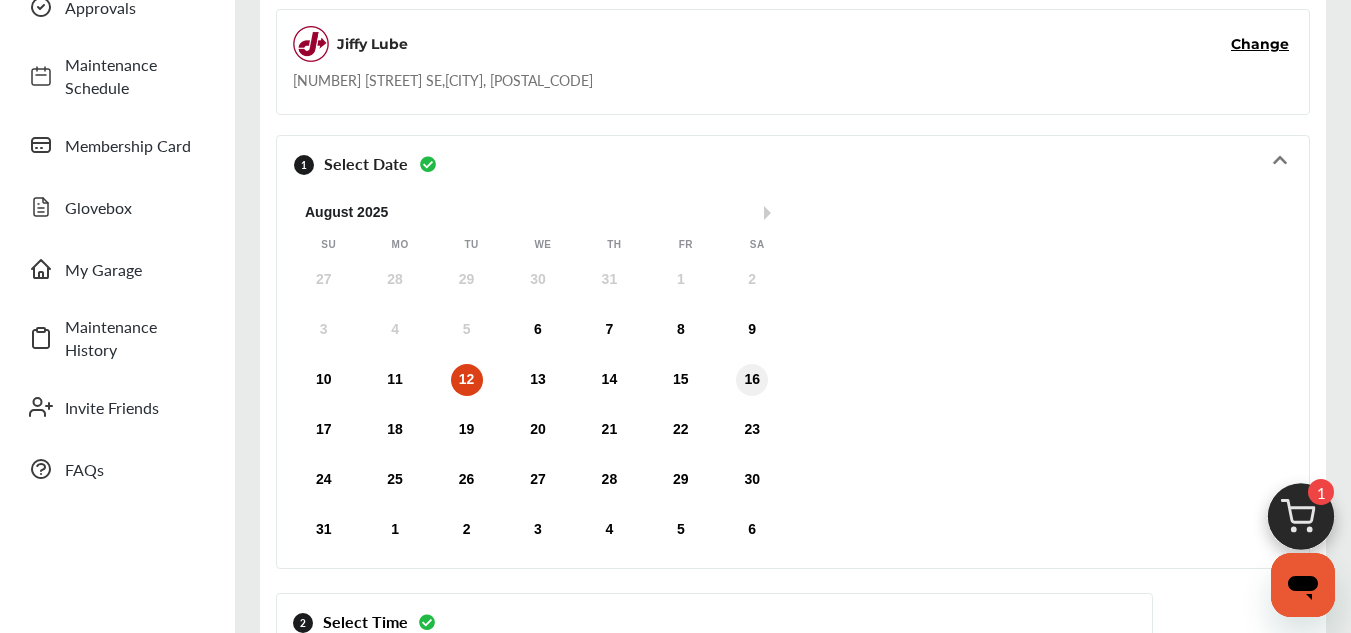 click on "16" at bounding box center [752, 380] 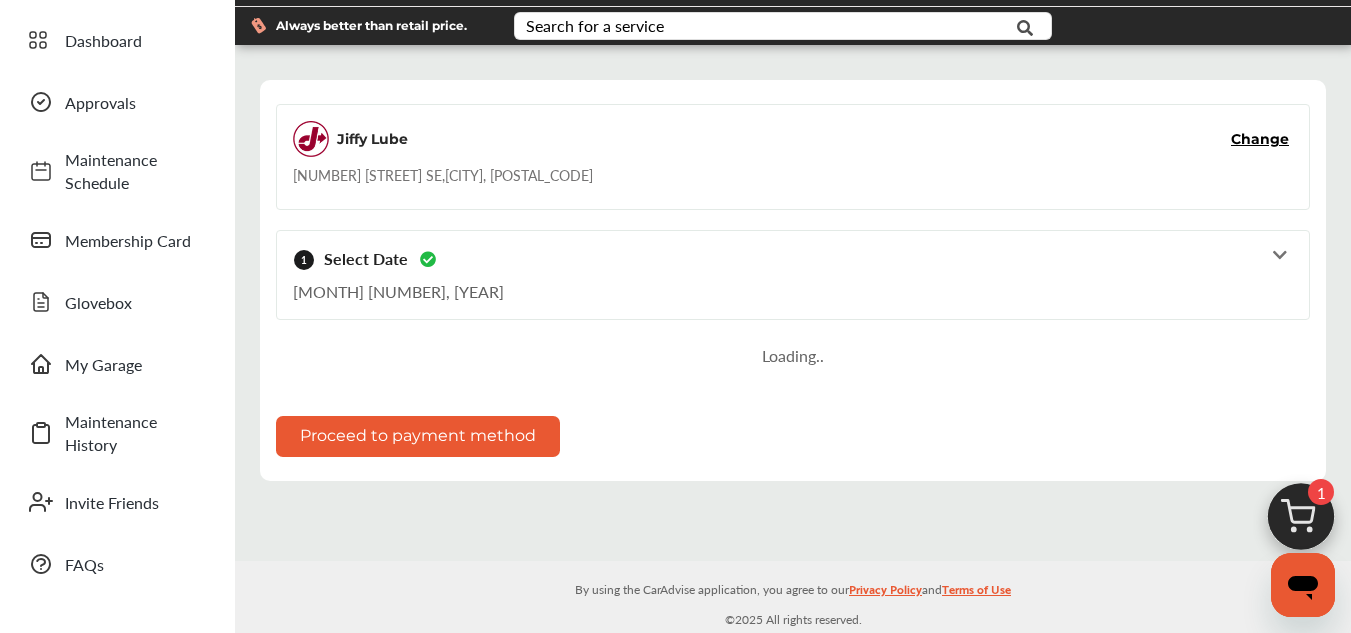 scroll, scrollTop: 60, scrollLeft: 0, axis: vertical 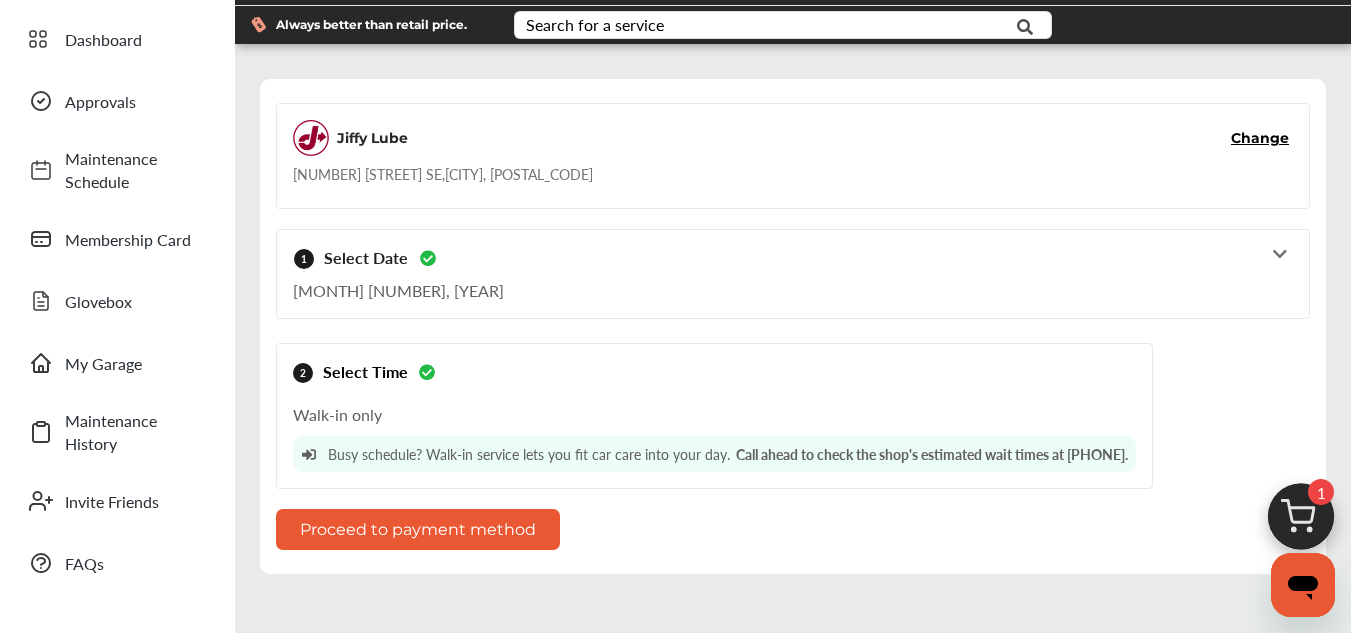 click on "Proceed to payment method" at bounding box center (418, 529) 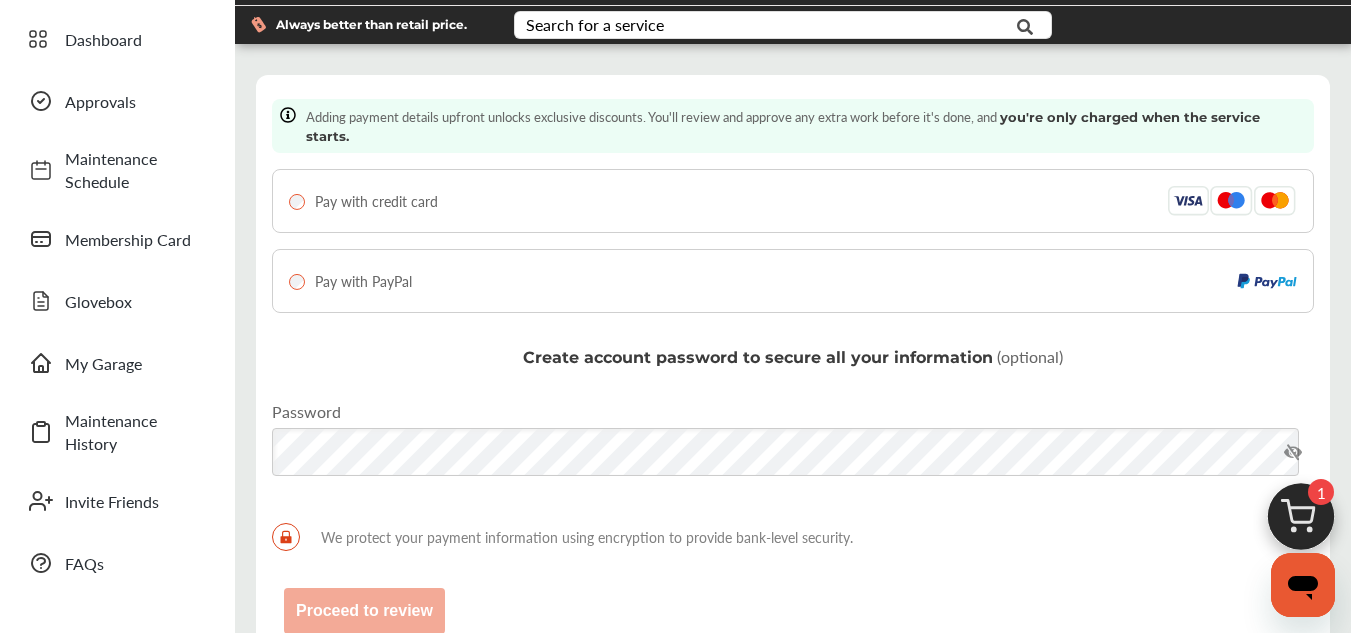 scroll, scrollTop: 0, scrollLeft: 0, axis: both 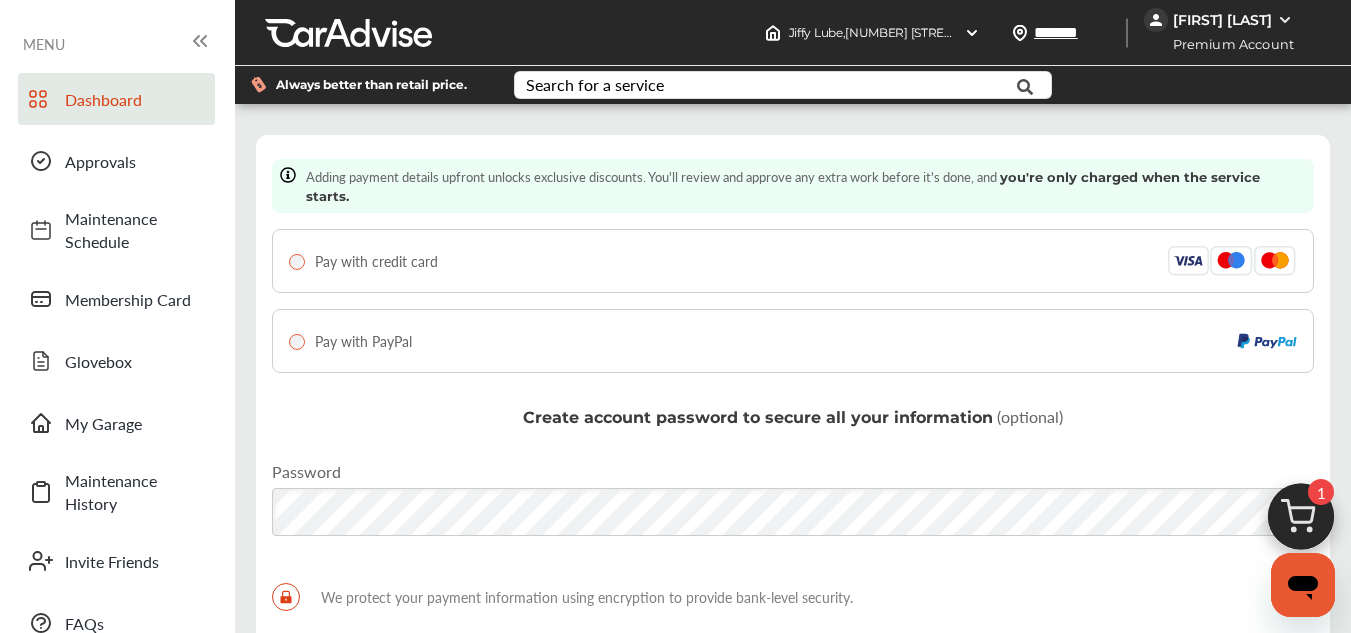 click on "Dashboard" at bounding box center [135, 99] 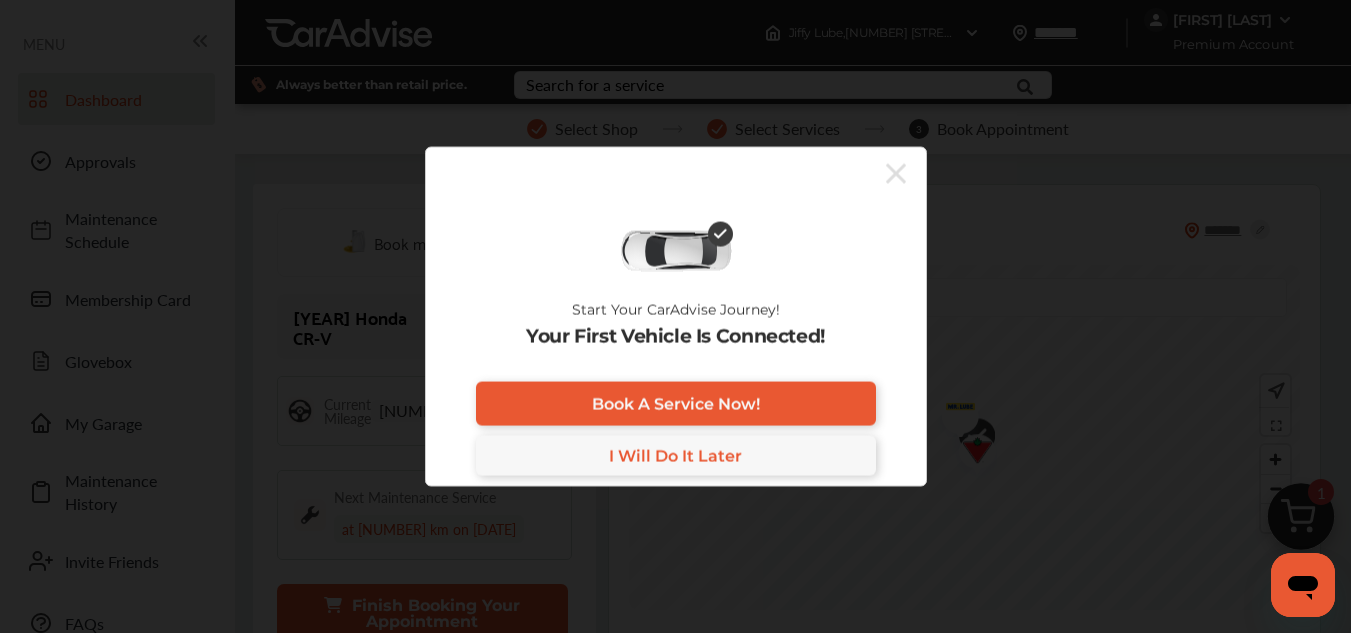 click 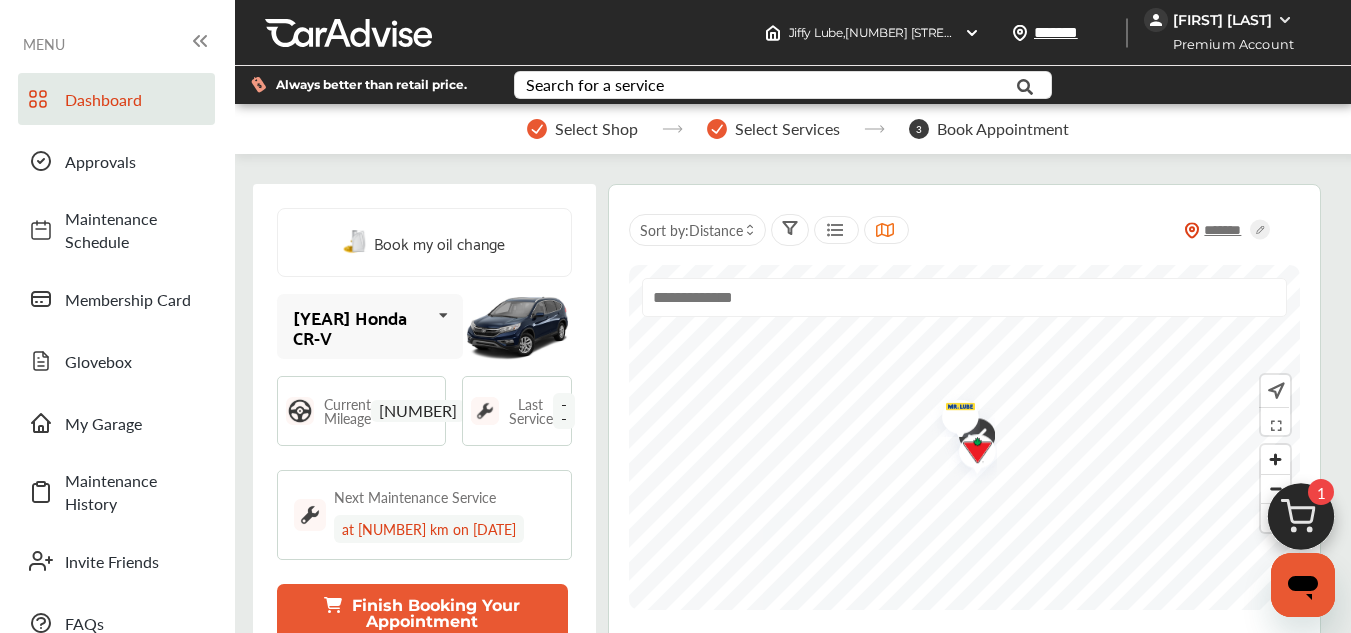scroll, scrollTop: 553, scrollLeft: 0, axis: vertical 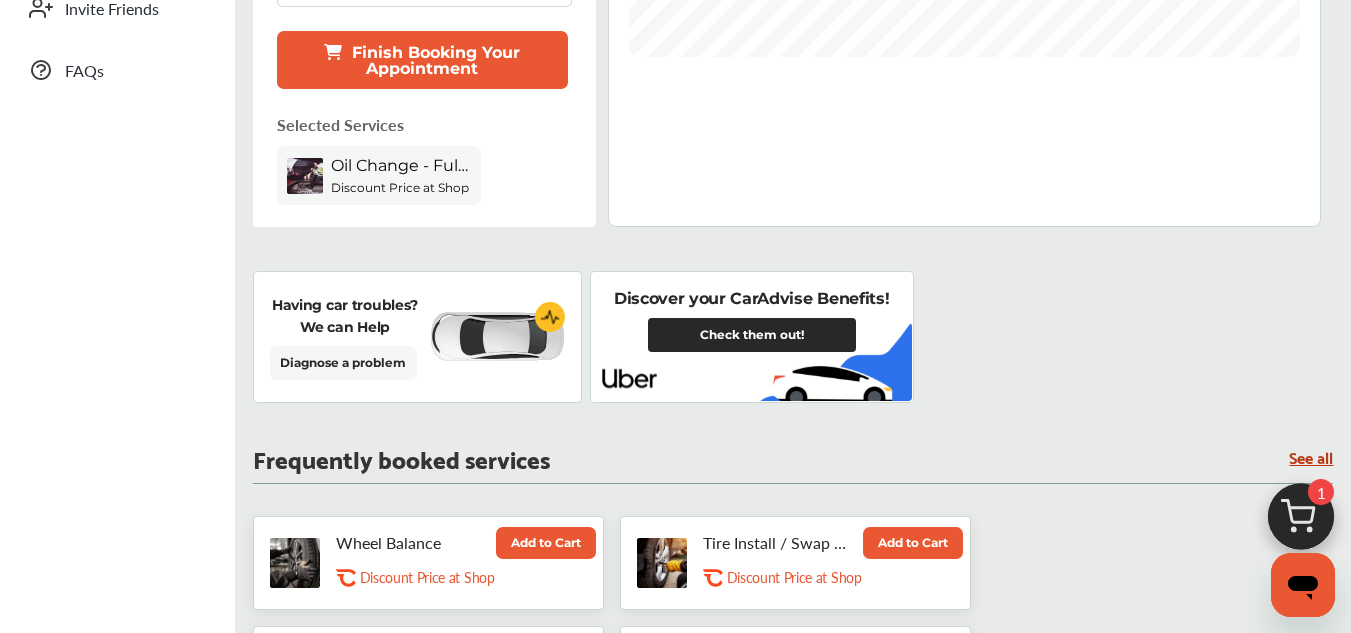 click on "Discount Price at Shop" at bounding box center (400, 187) 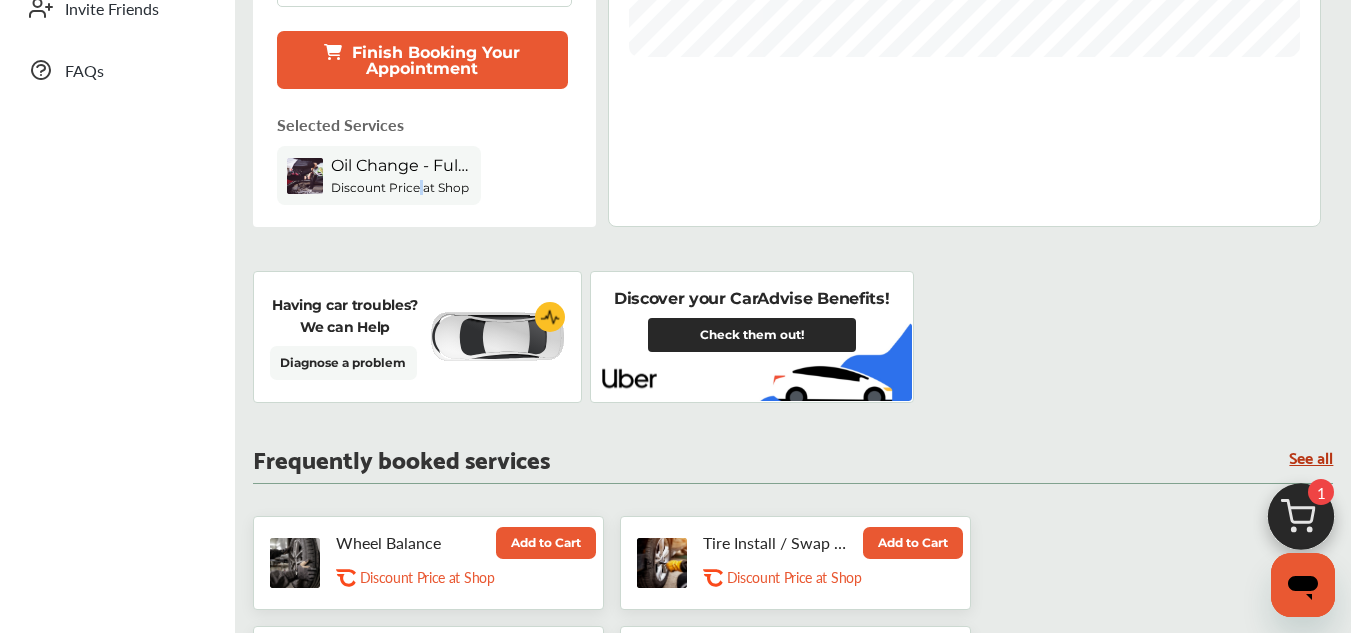 click on "Discount Price at Shop" at bounding box center [400, 187] 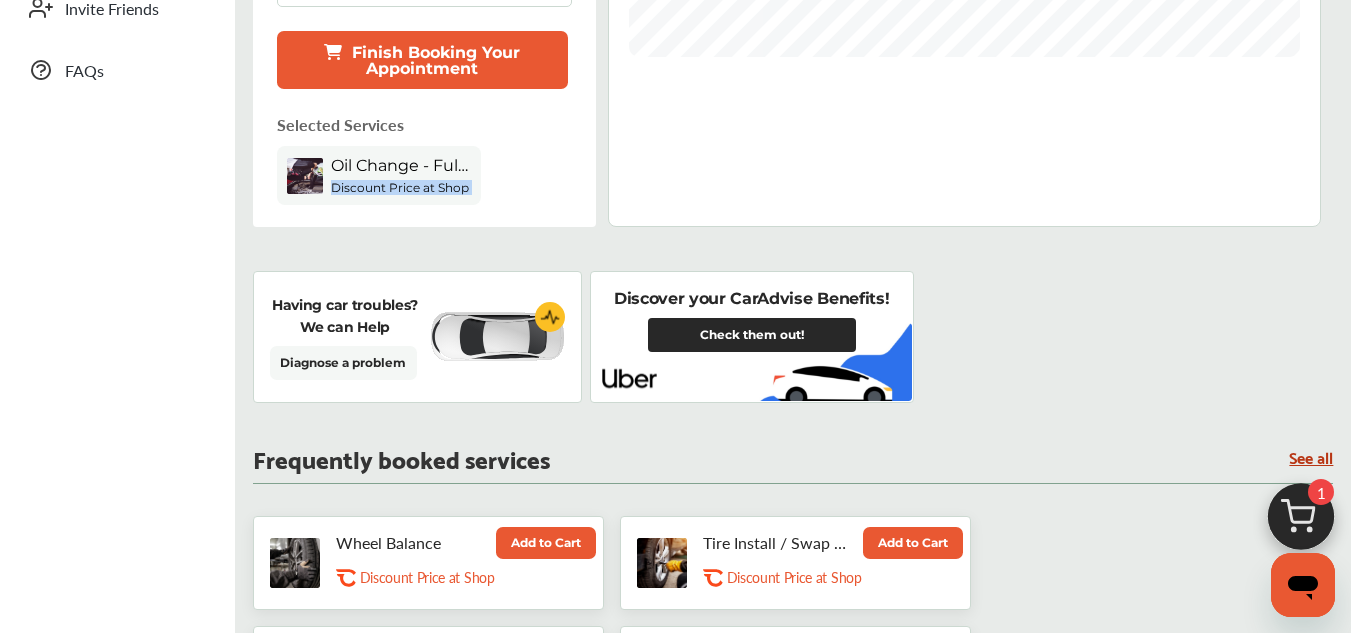 click on "Discount Price at Shop" at bounding box center [400, 187] 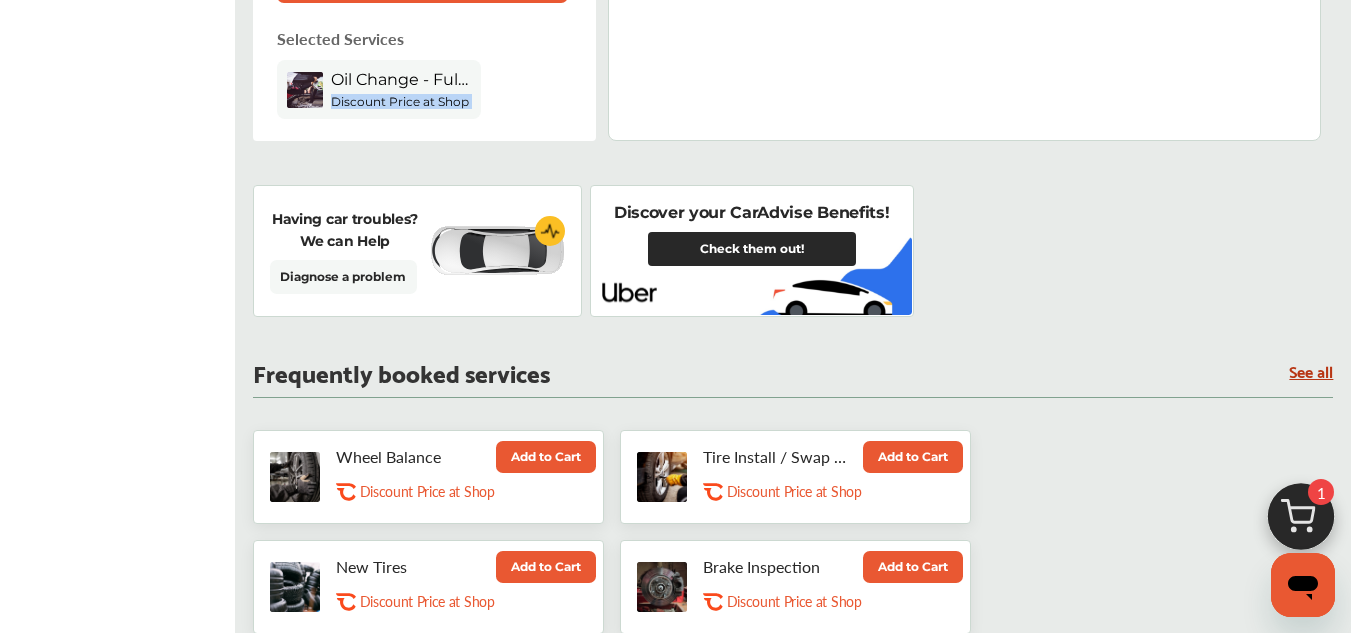 scroll, scrollTop: 673, scrollLeft: 0, axis: vertical 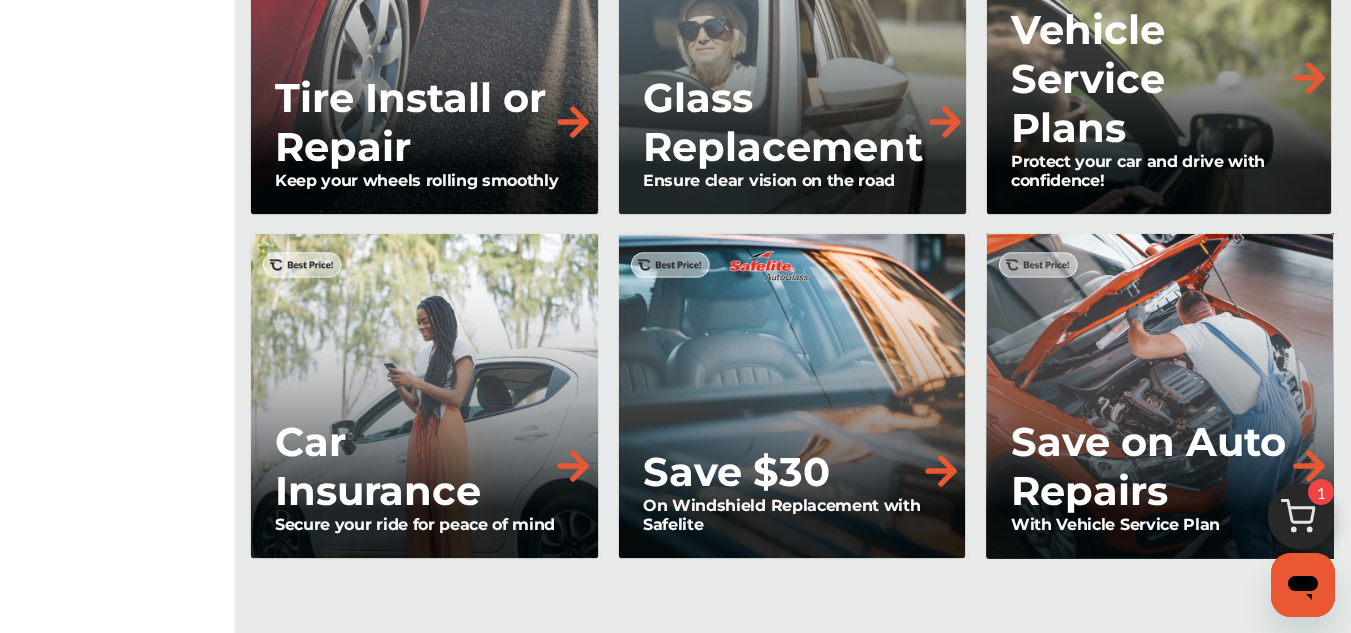 click on "1" at bounding box center [1321, 492] 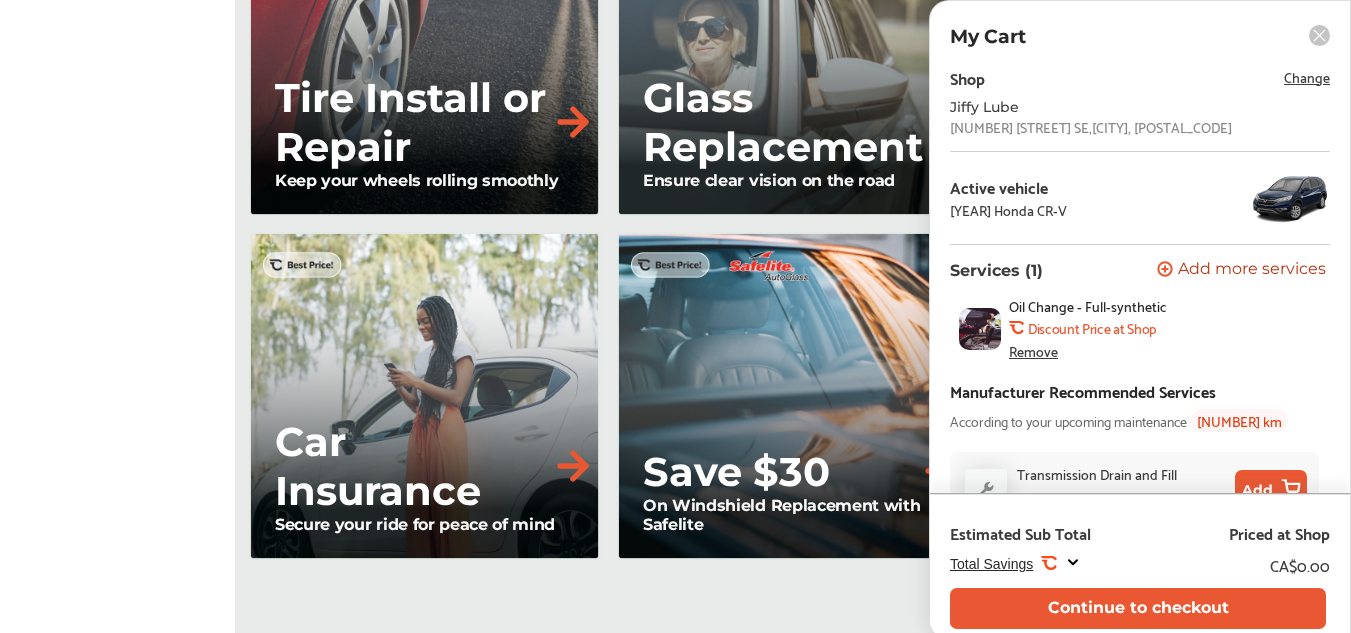 scroll, scrollTop: 46, scrollLeft: 0, axis: vertical 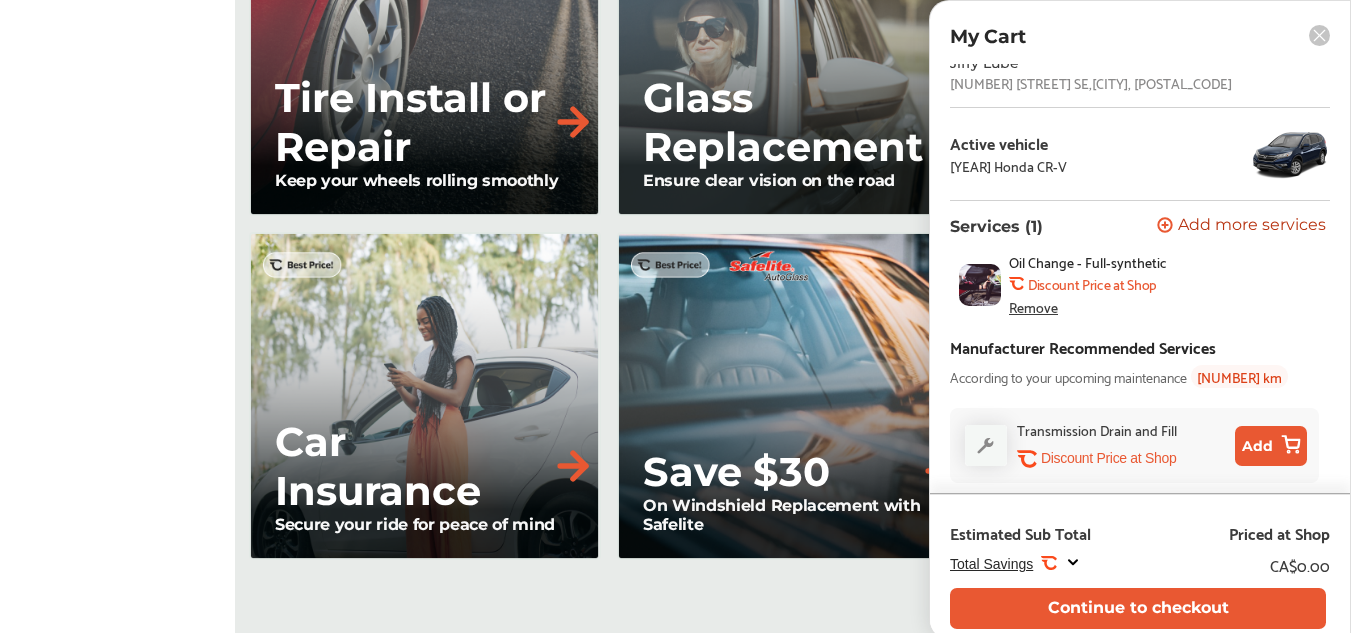 click 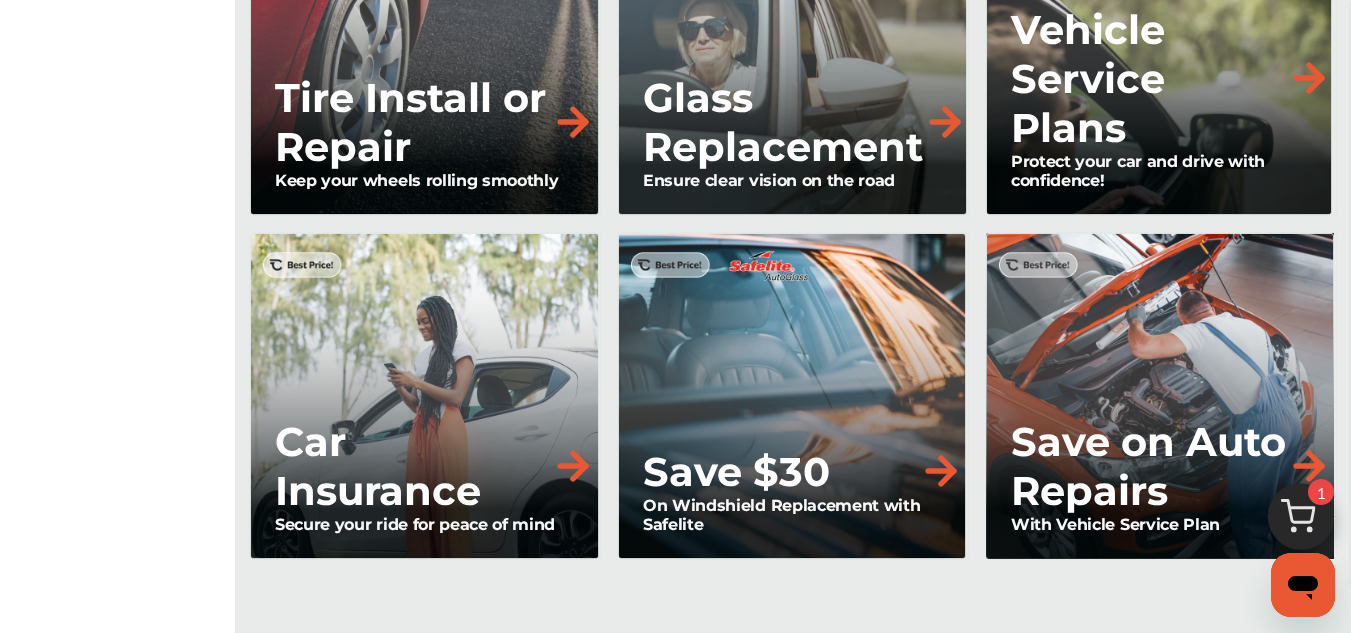 scroll, scrollTop: 0, scrollLeft: 0, axis: both 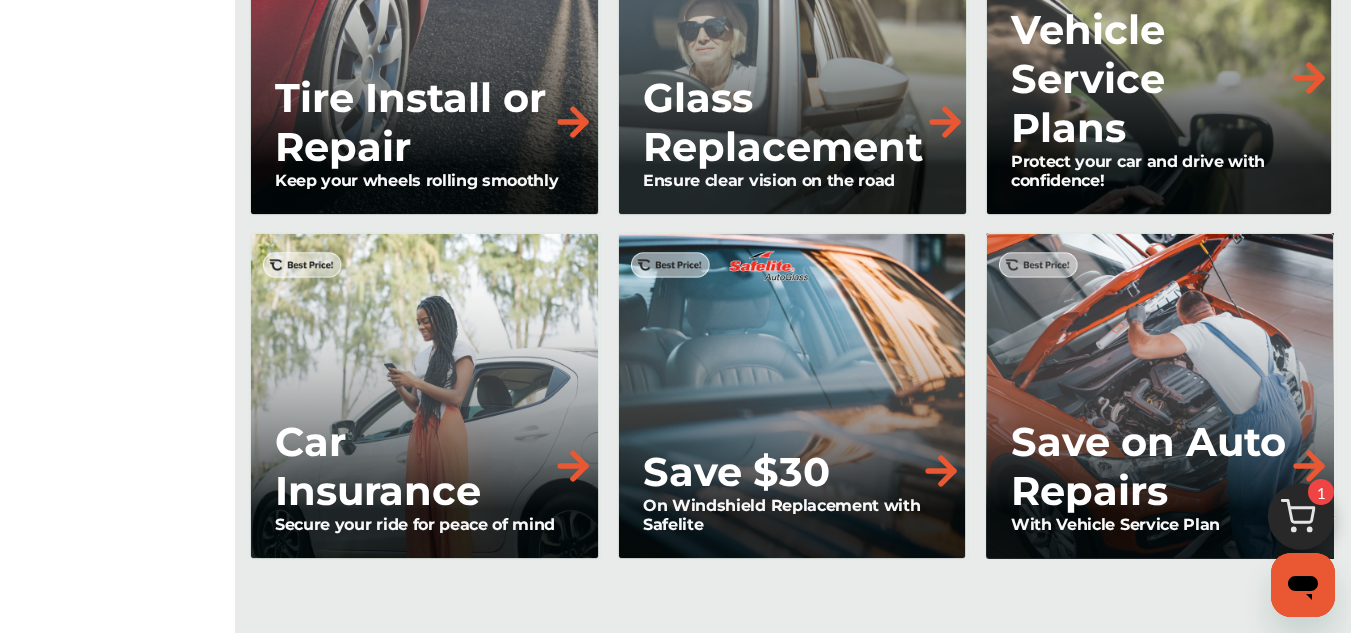 click on "Car Insurance" at bounding box center (413, 466) 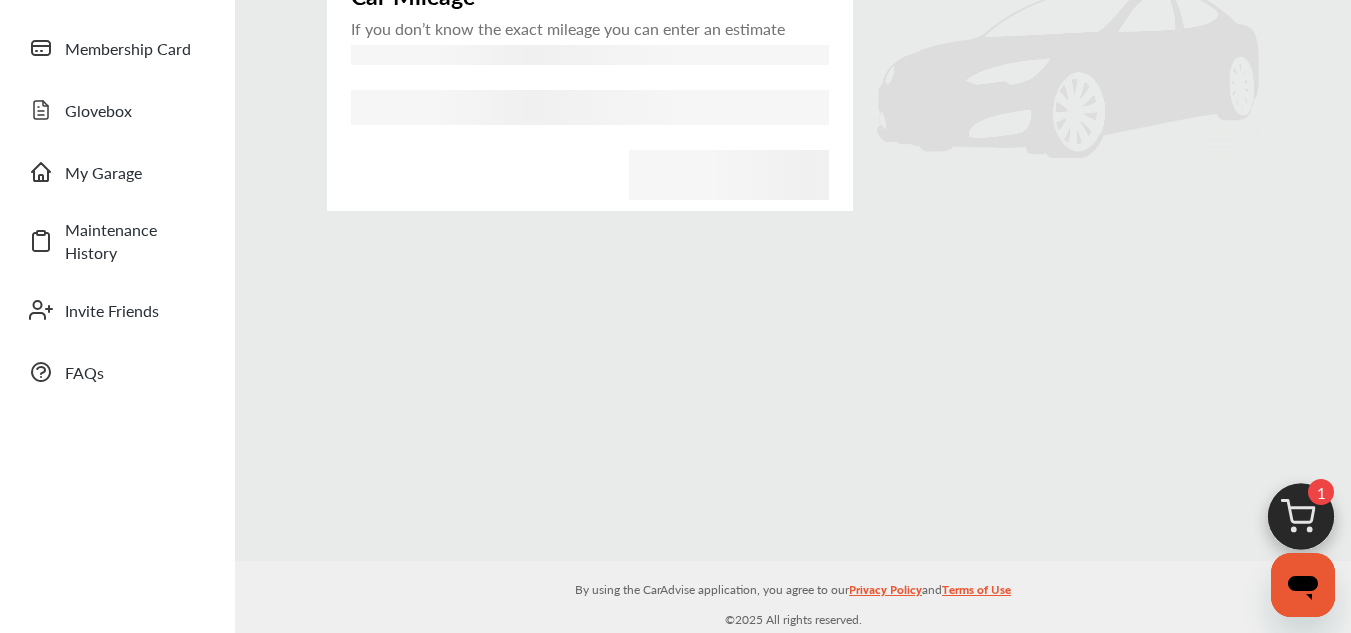 scroll, scrollTop: 0, scrollLeft: 0, axis: both 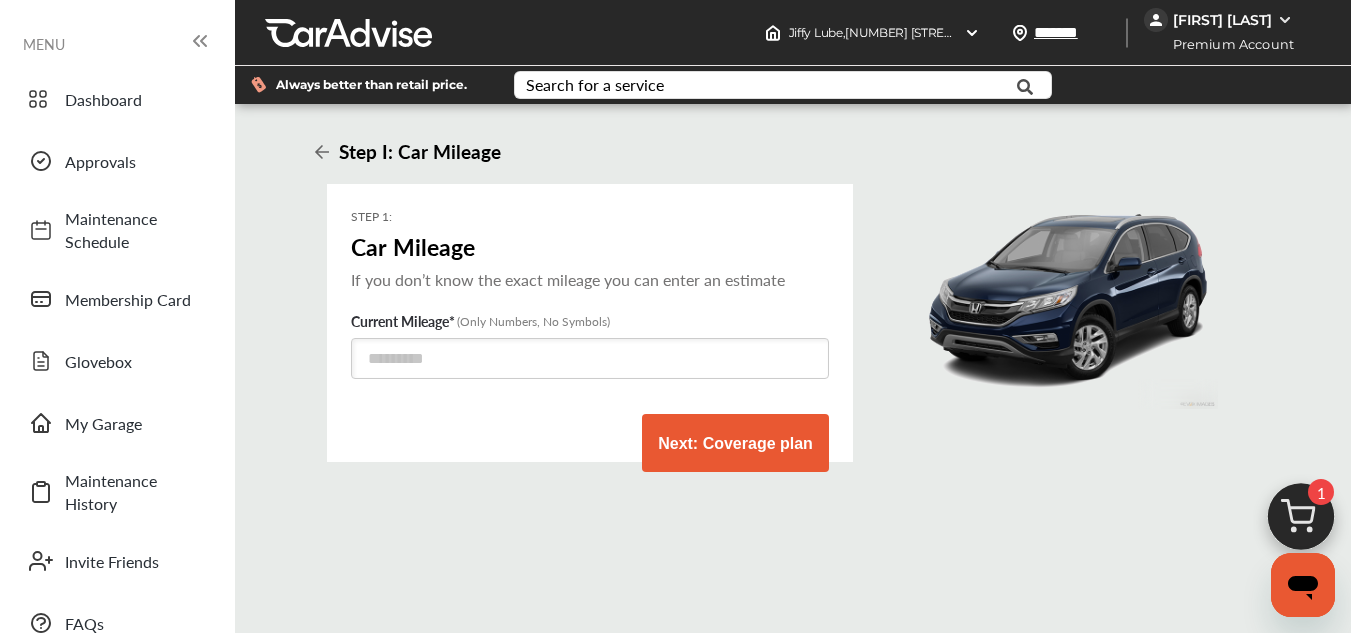 click on "Next: Coverage plan" at bounding box center [735, 443] 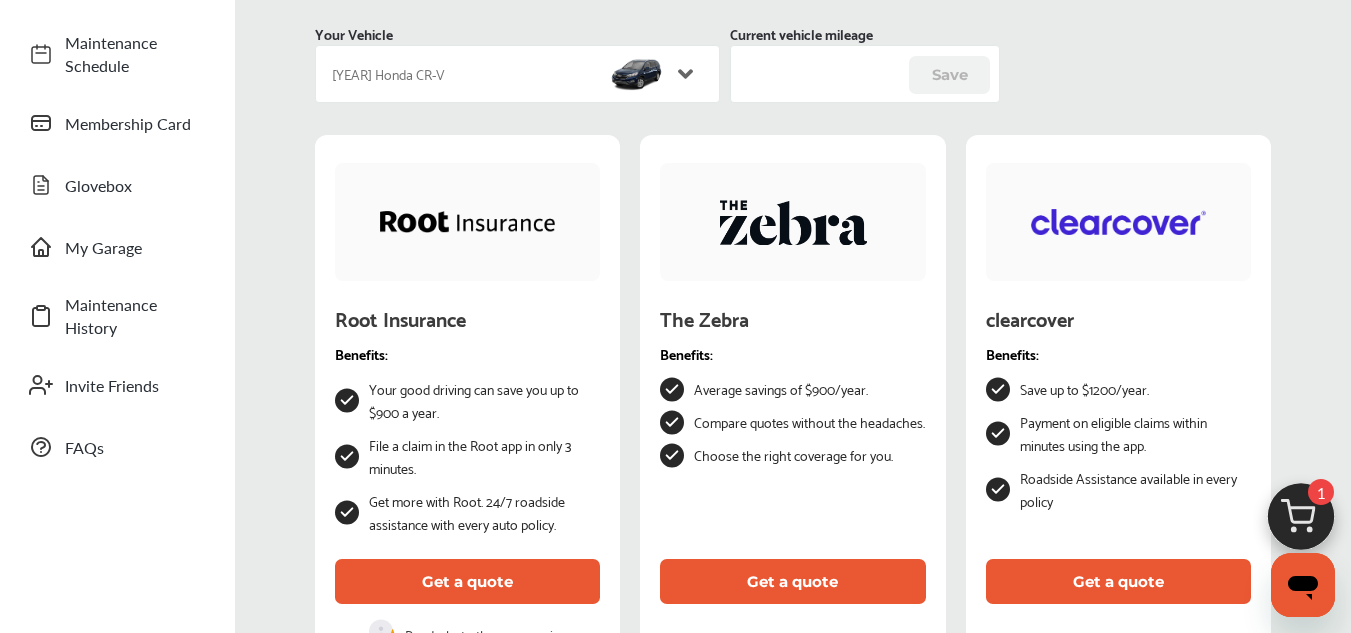 scroll, scrollTop: 200, scrollLeft: 0, axis: vertical 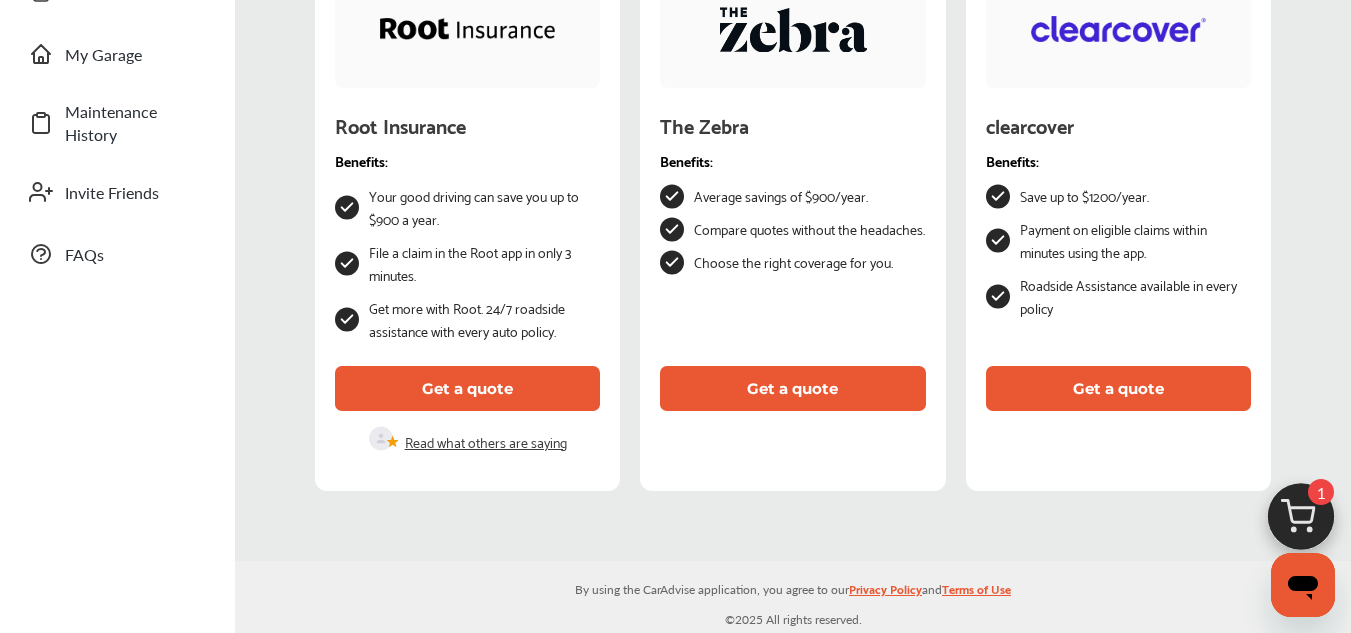 click on "Get a quote" at bounding box center (467, 388) 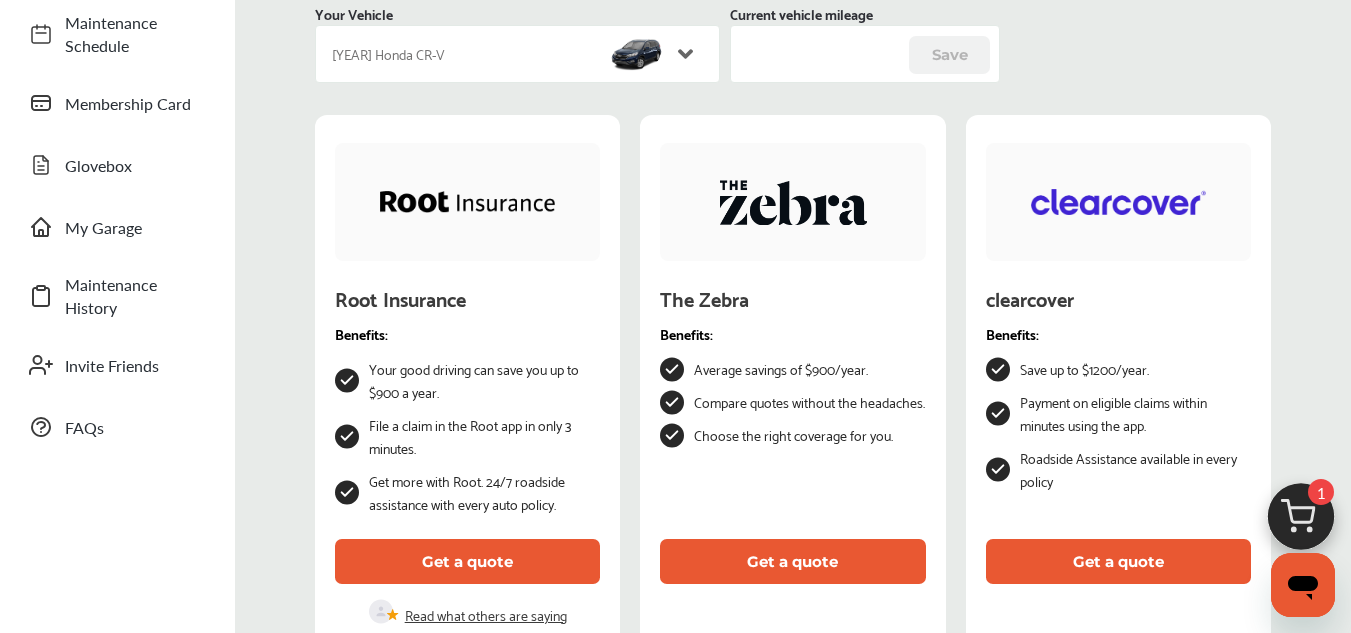 scroll, scrollTop: 371, scrollLeft: 0, axis: vertical 